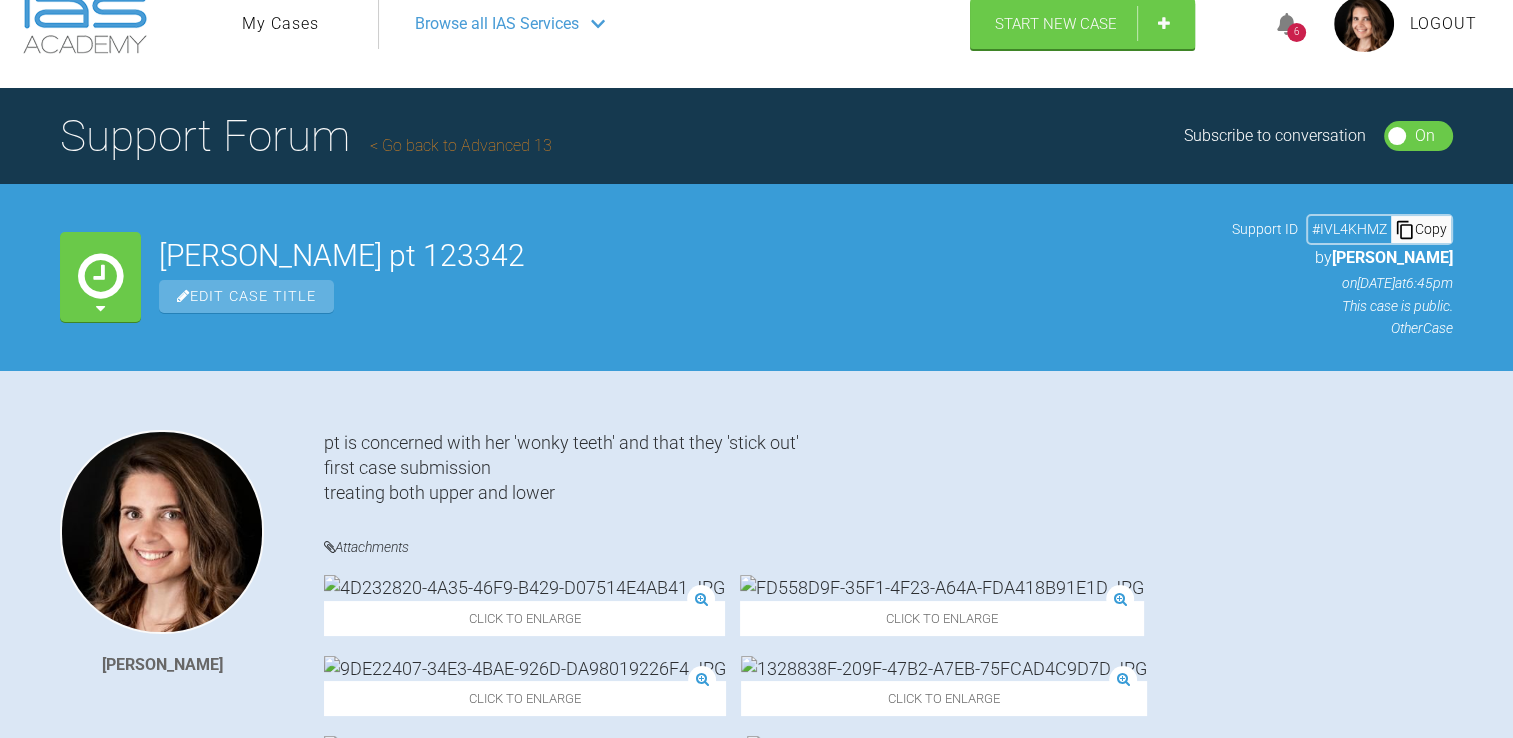 scroll, scrollTop: 0, scrollLeft: 0, axis: both 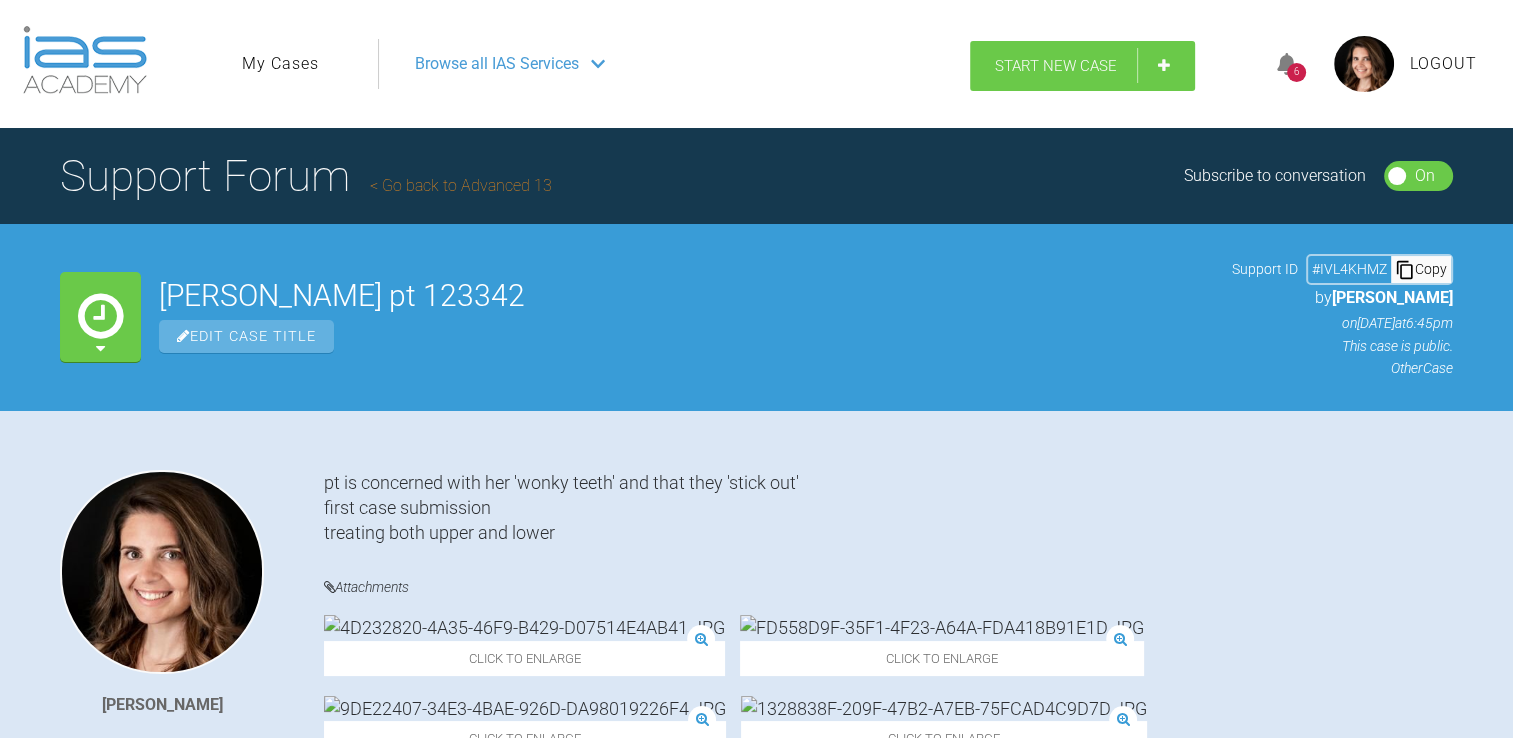 click on "Start New Case" at bounding box center [1056, 66] 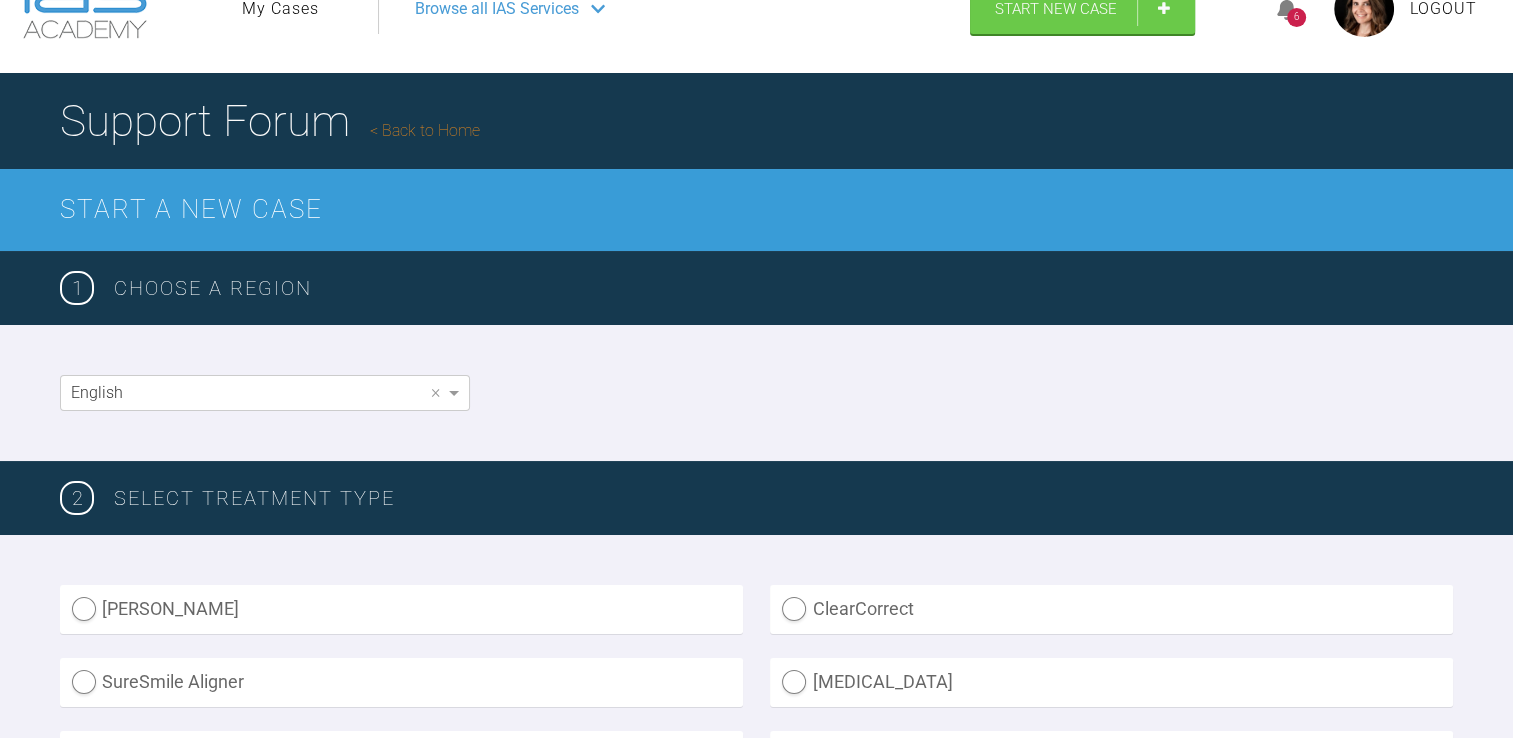 scroll, scrollTop: 40, scrollLeft: 0, axis: vertical 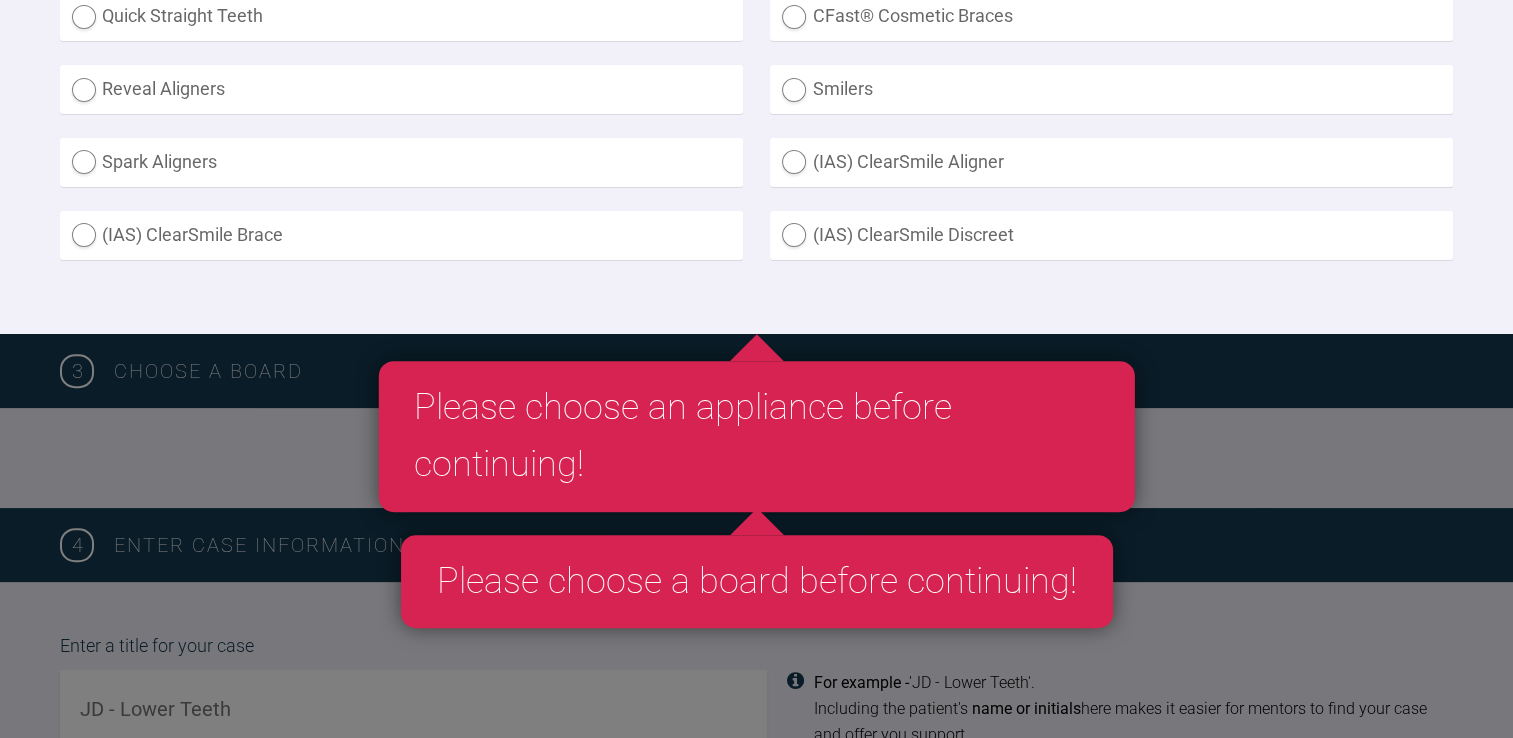 click on "[PERSON_NAME] Aligner ClearCorrect SureSmile Aligner [MEDICAL_DATA] Other Six Month Smiles Quick Straight Teeth CFast® Cosmetic Braces Reveal Aligners Smilers Spark Aligners (IAS) ClearSmile Aligner (IAS) ClearSmile Brace (IAS) ClearSmile Discreet" at bounding box center [756, 29] 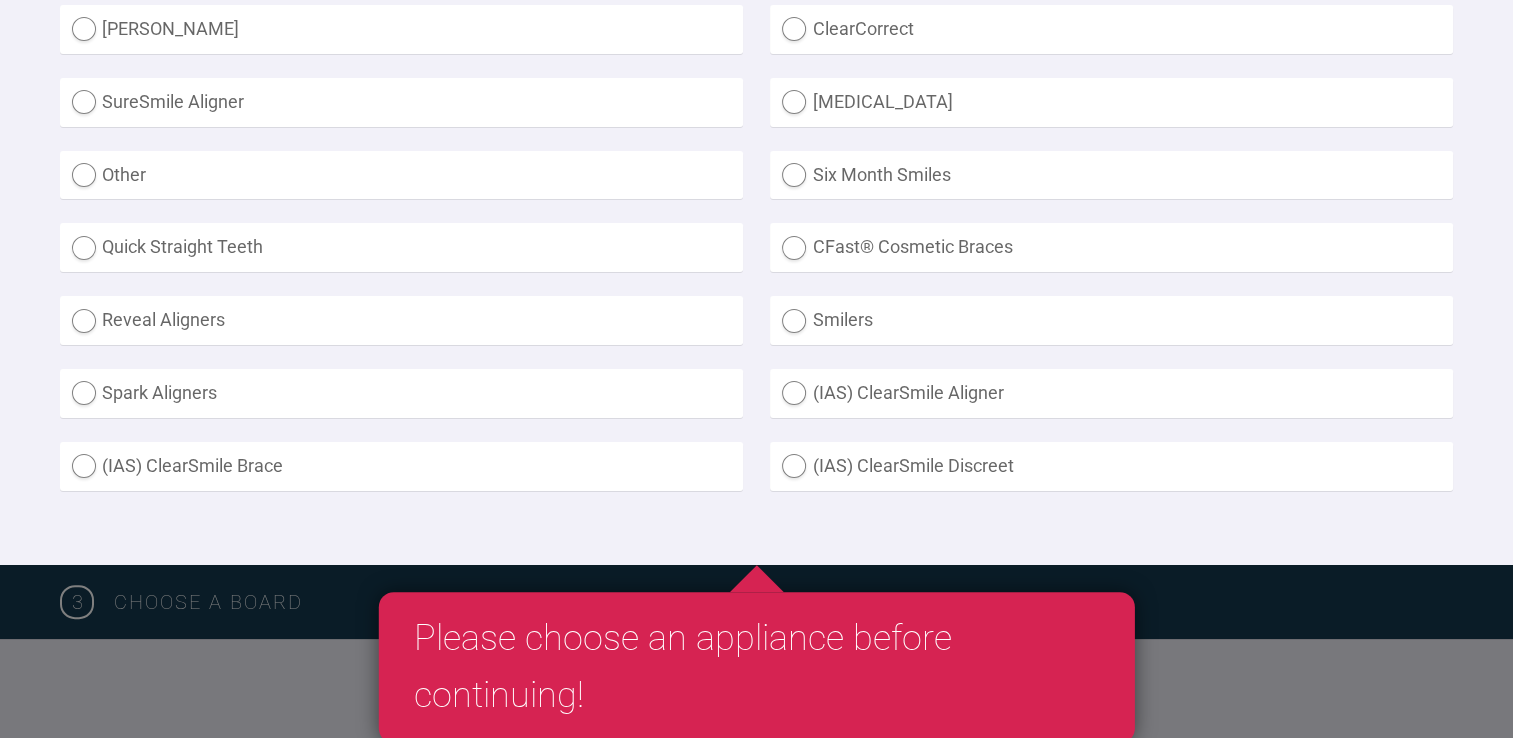 scroll, scrollTop: 632, scrollLeft: 0, axis: vertical 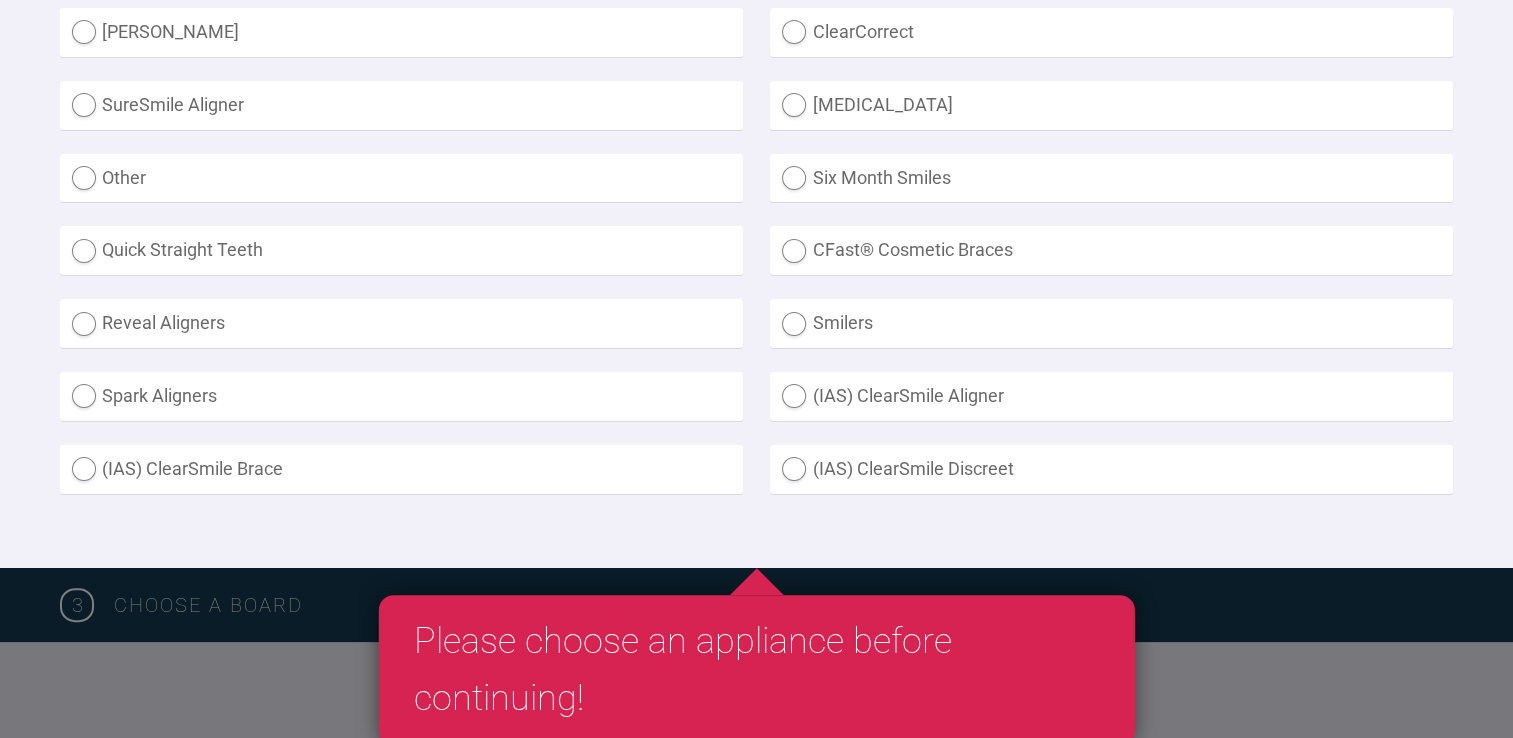 click on "Other" at bounding box center (401, 178) 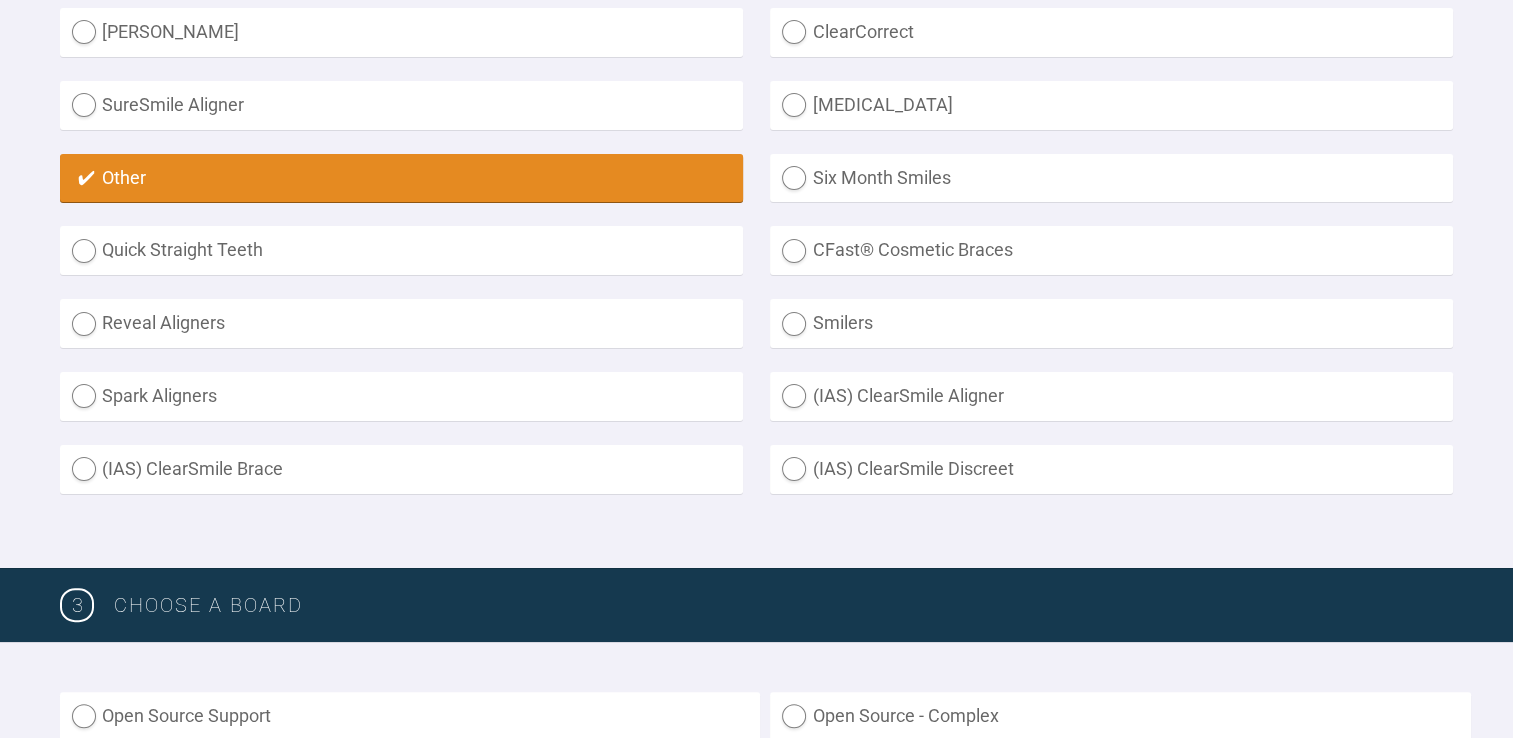 scroll, scrollTop: 990, scrollLeft: 0, axis: vertical 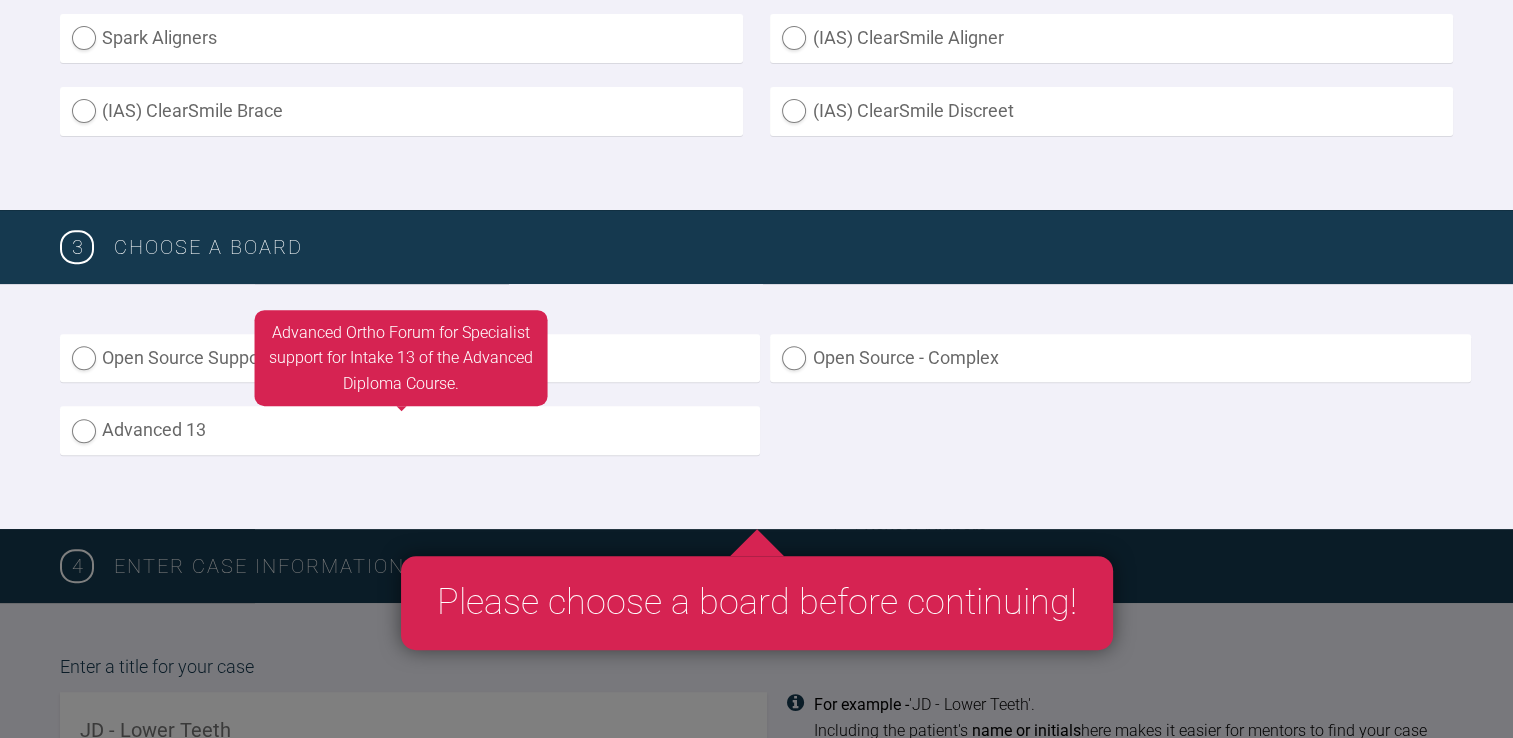 click on "Advanced 13" at bounding box center (410, 430) 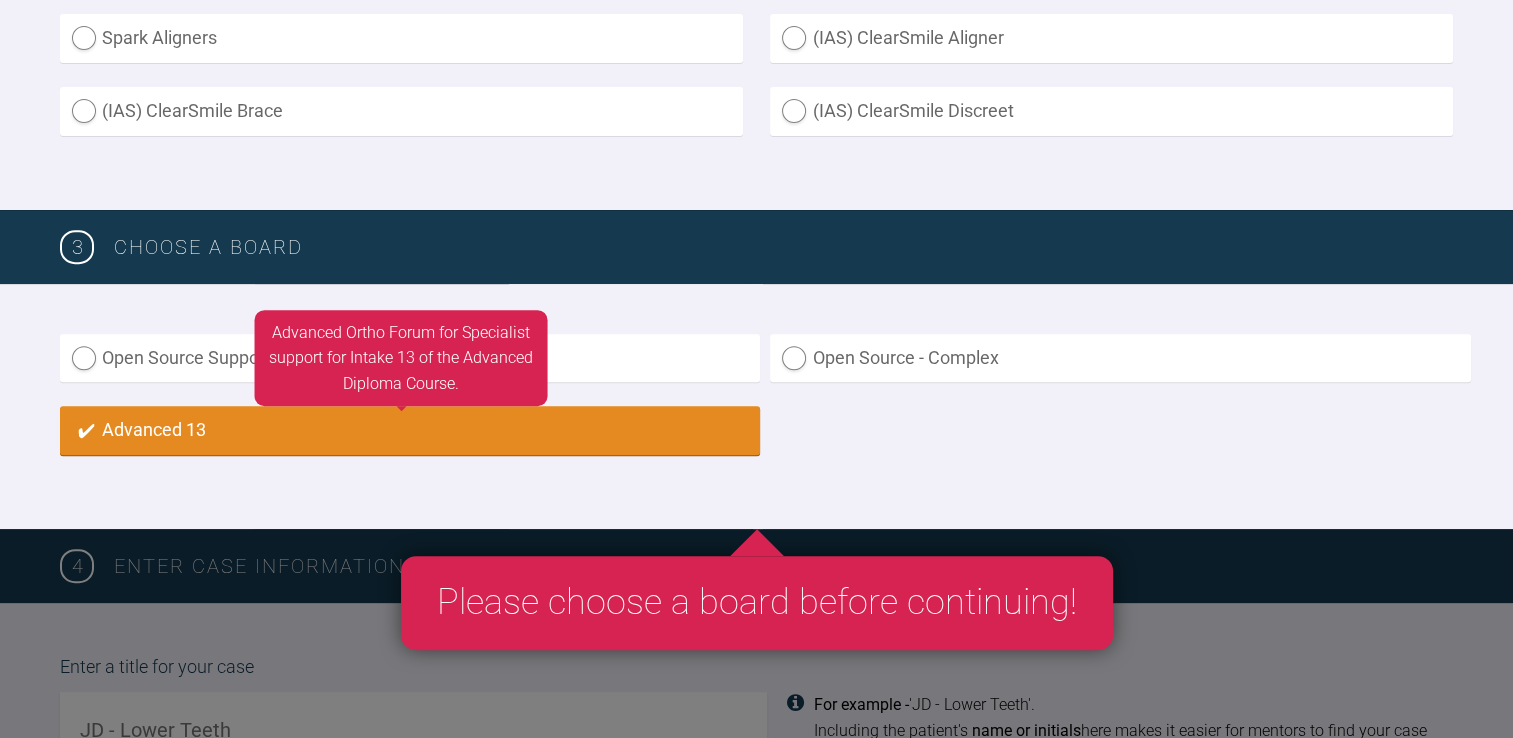 radio on "true" 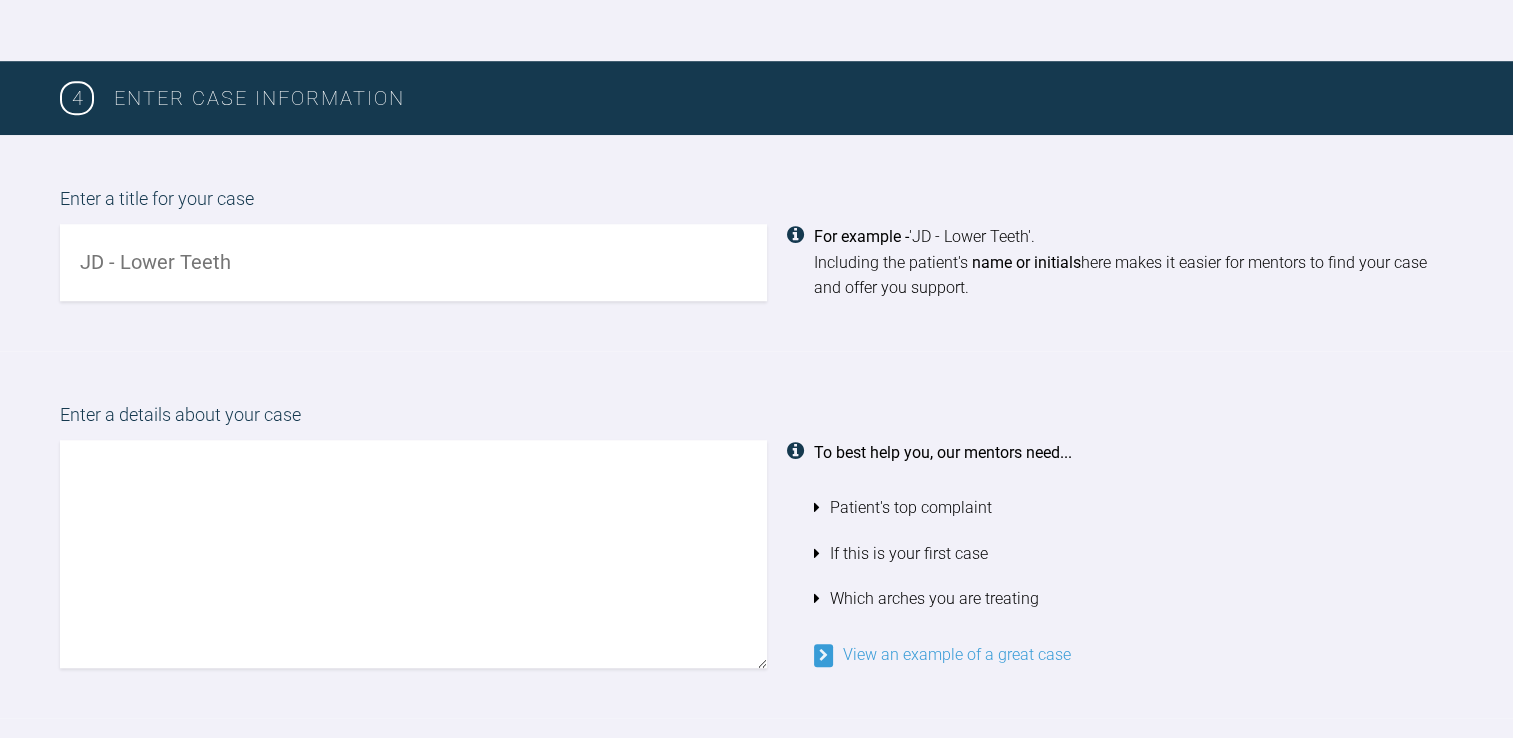 scroll, scrollTop: 1460, scrollLeft: 0, axis: vertical 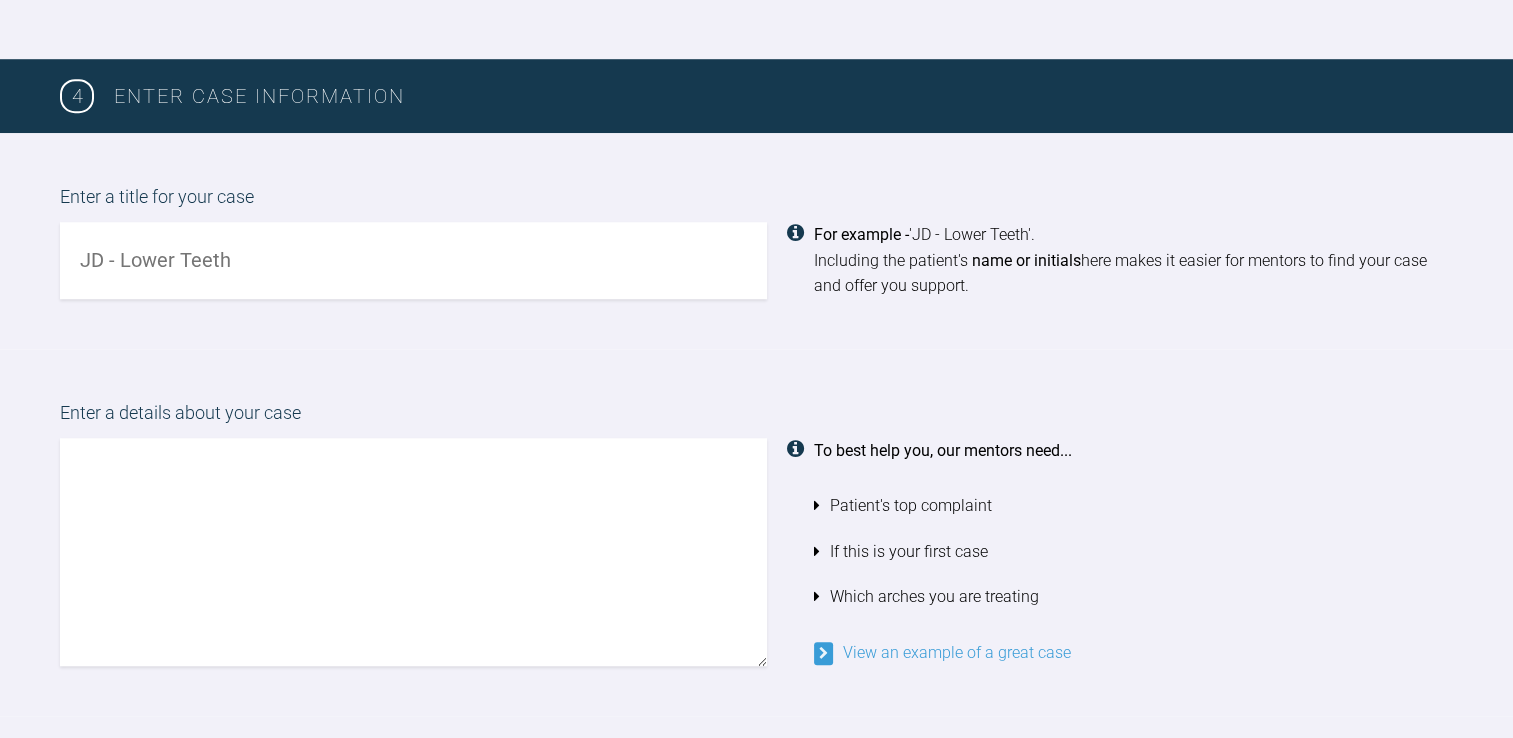 click at bounding box center (413, 260) 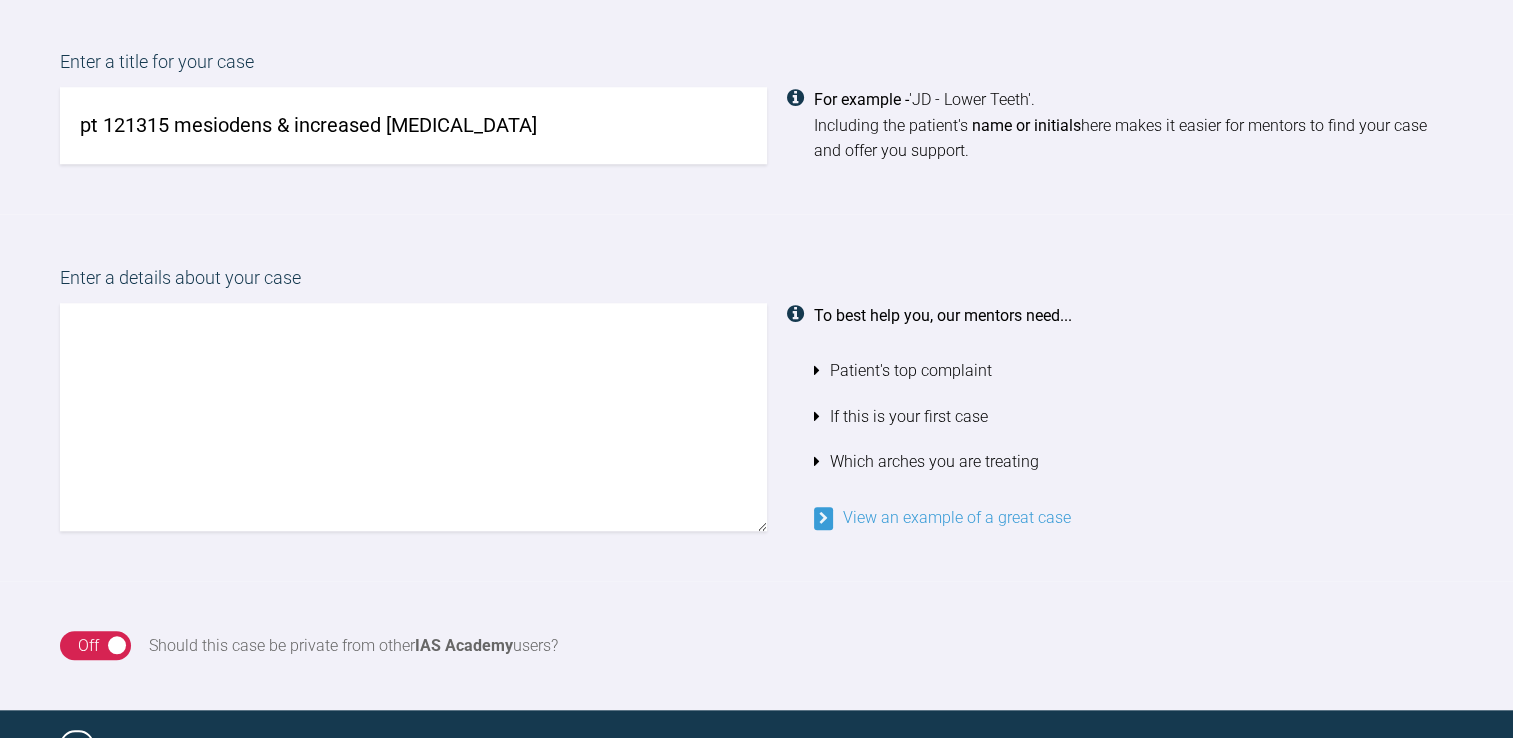 scroll, scrollTop: 1592, scrollLeft: 0, axis: vertical 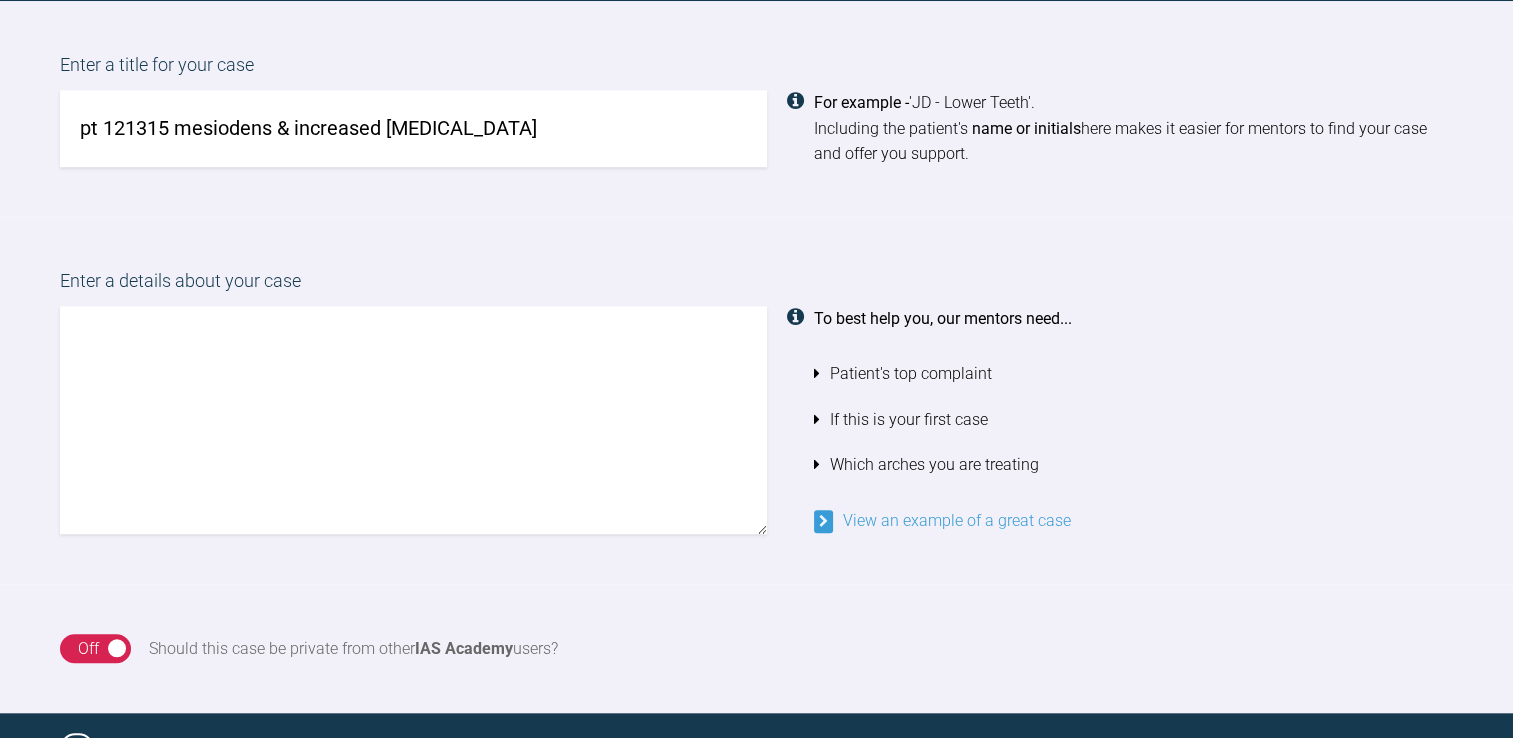 type on "pt 121315 mesiodens & increased [MEDICAL_DATA]" 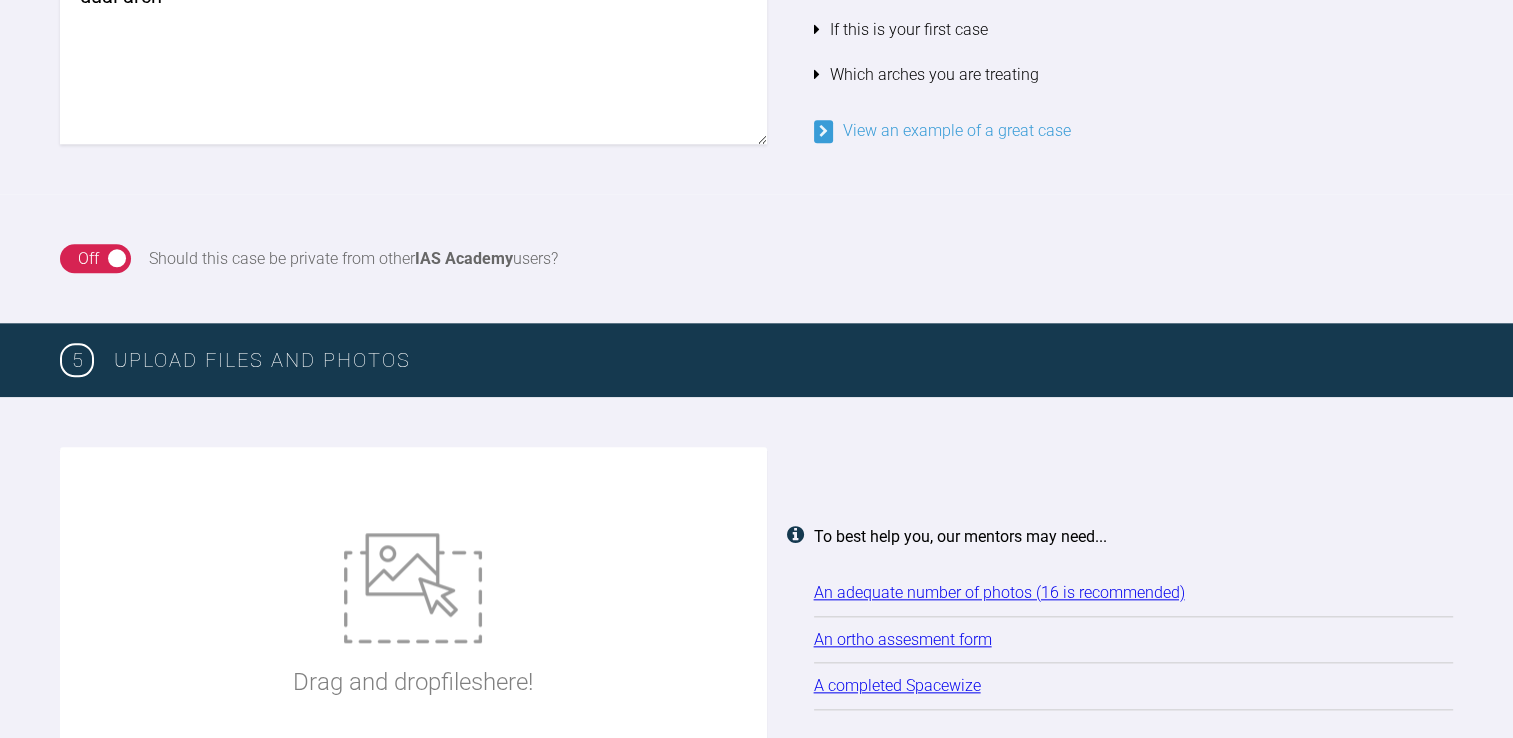 scroll, scrollTop: 2003, scrollLeft: 0, axis: vertical 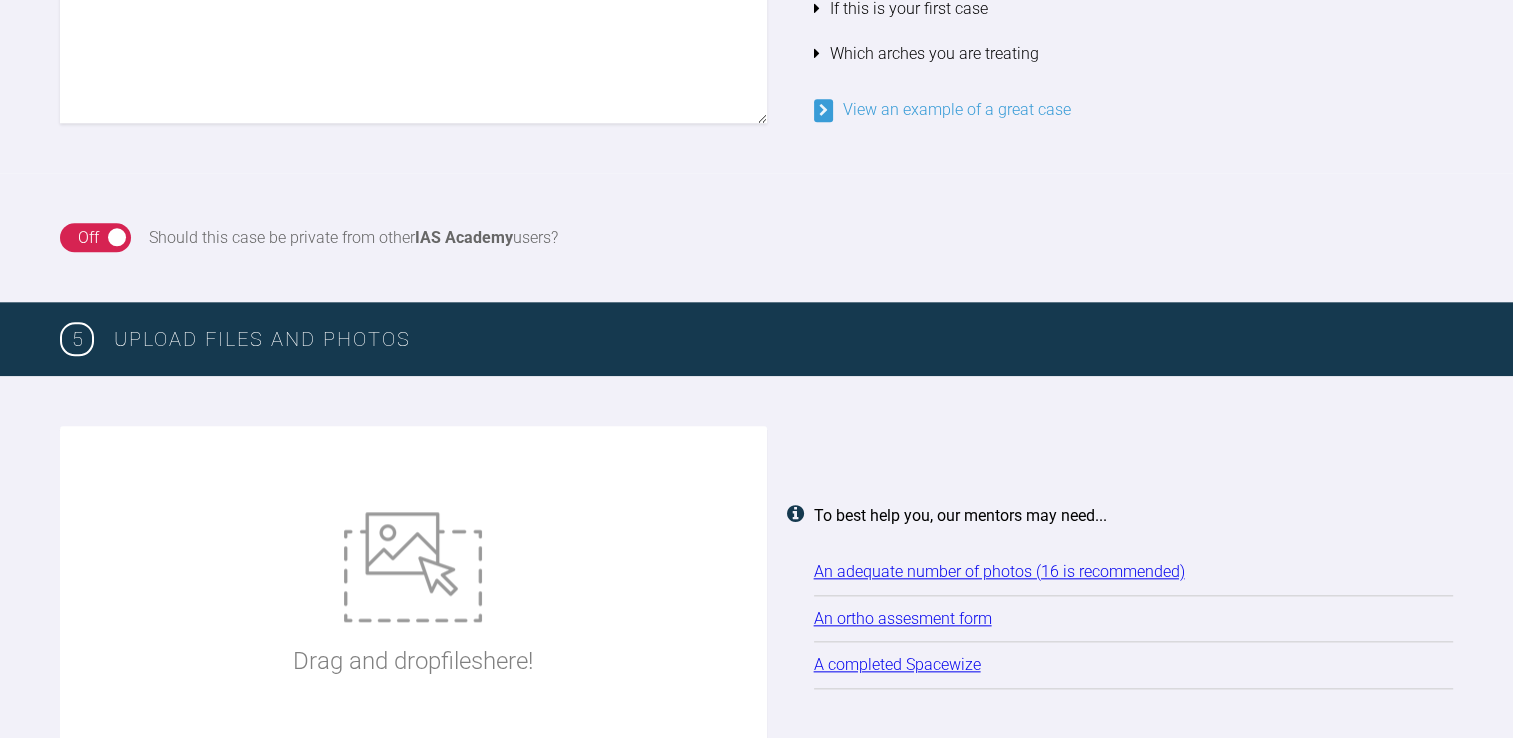 type on "complains of extra tooth and front teeth 'sticking out'
second case submitted
dual arch" 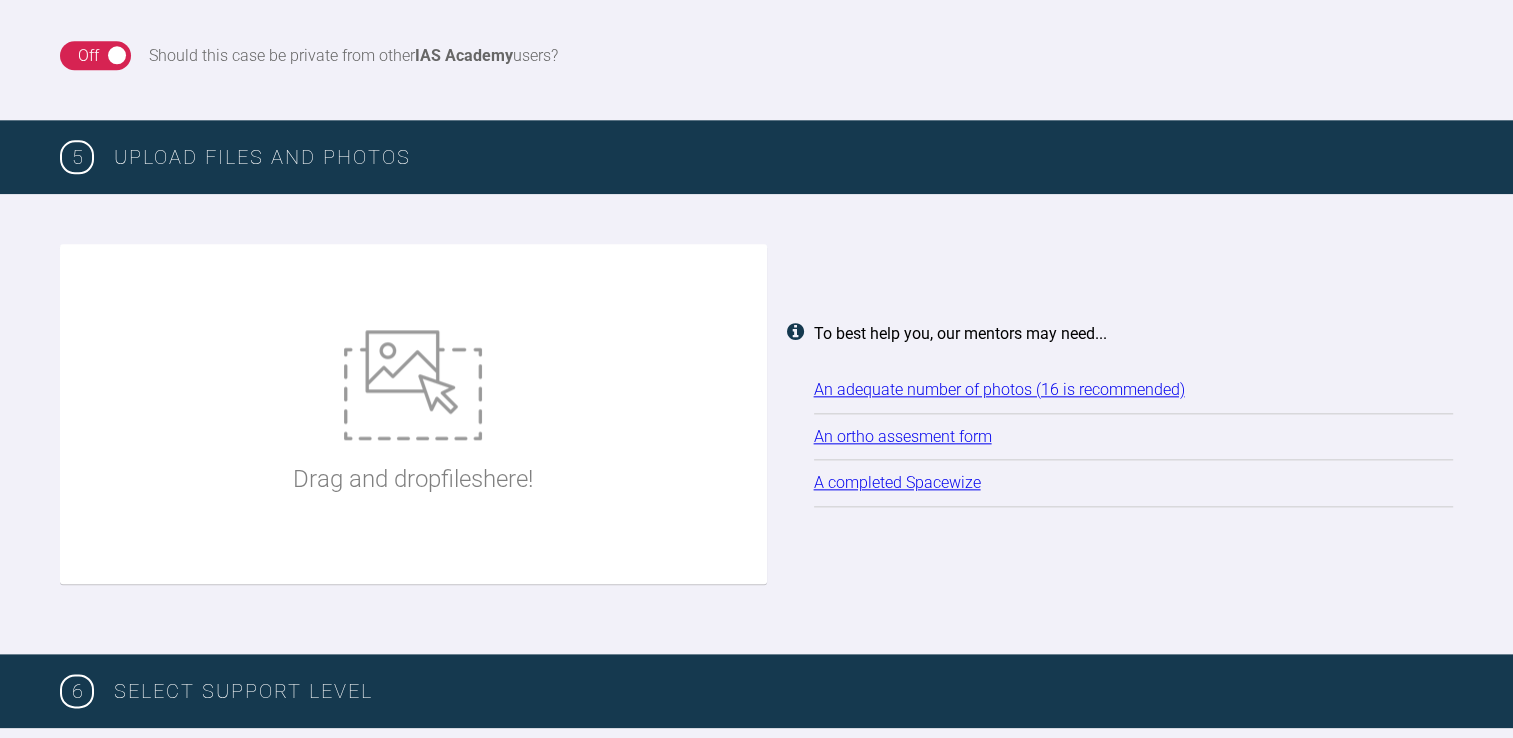 scroll, scrollTop: 2184, scrollLeft: 0, axis: vertical 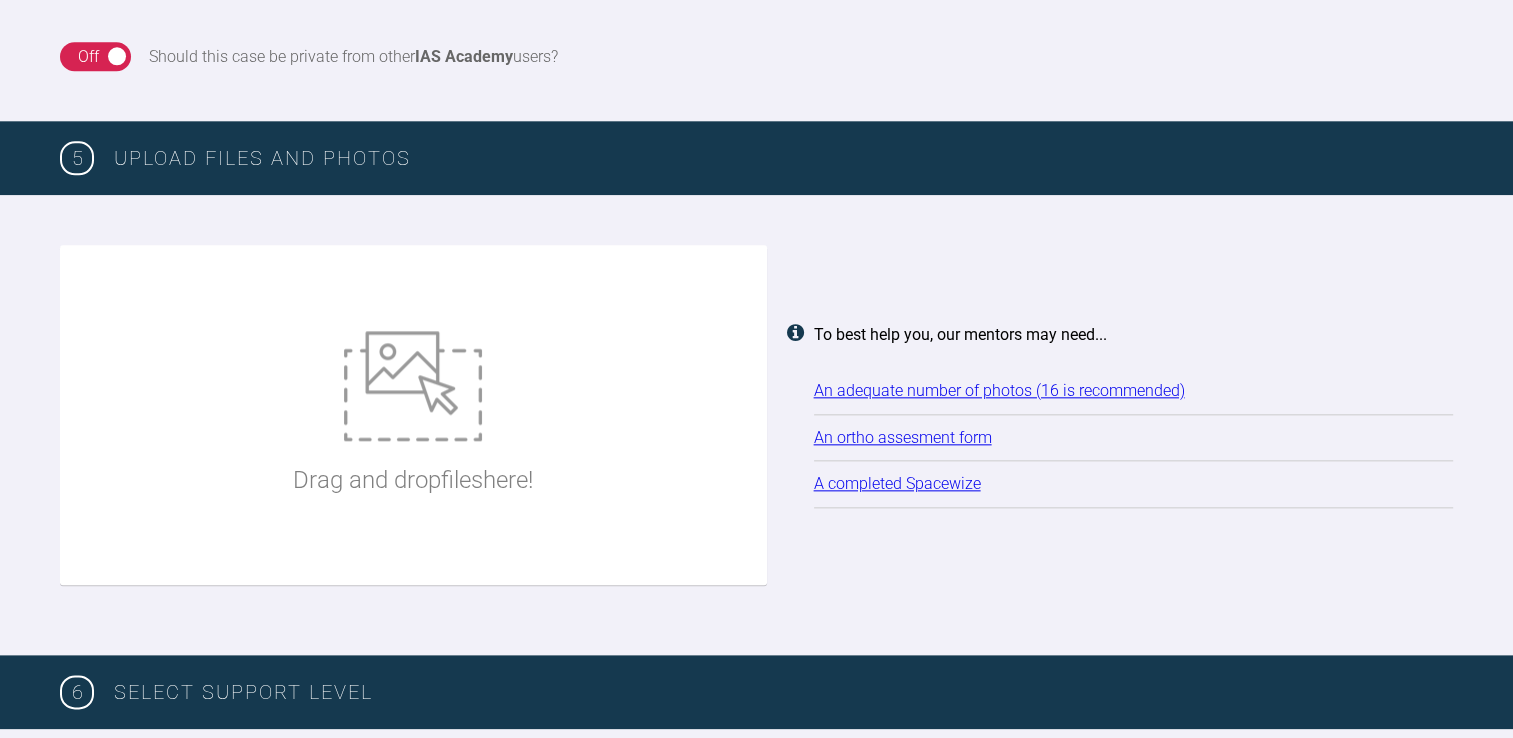 click on "An ortho assesment form" at bounding box center [903, 437] 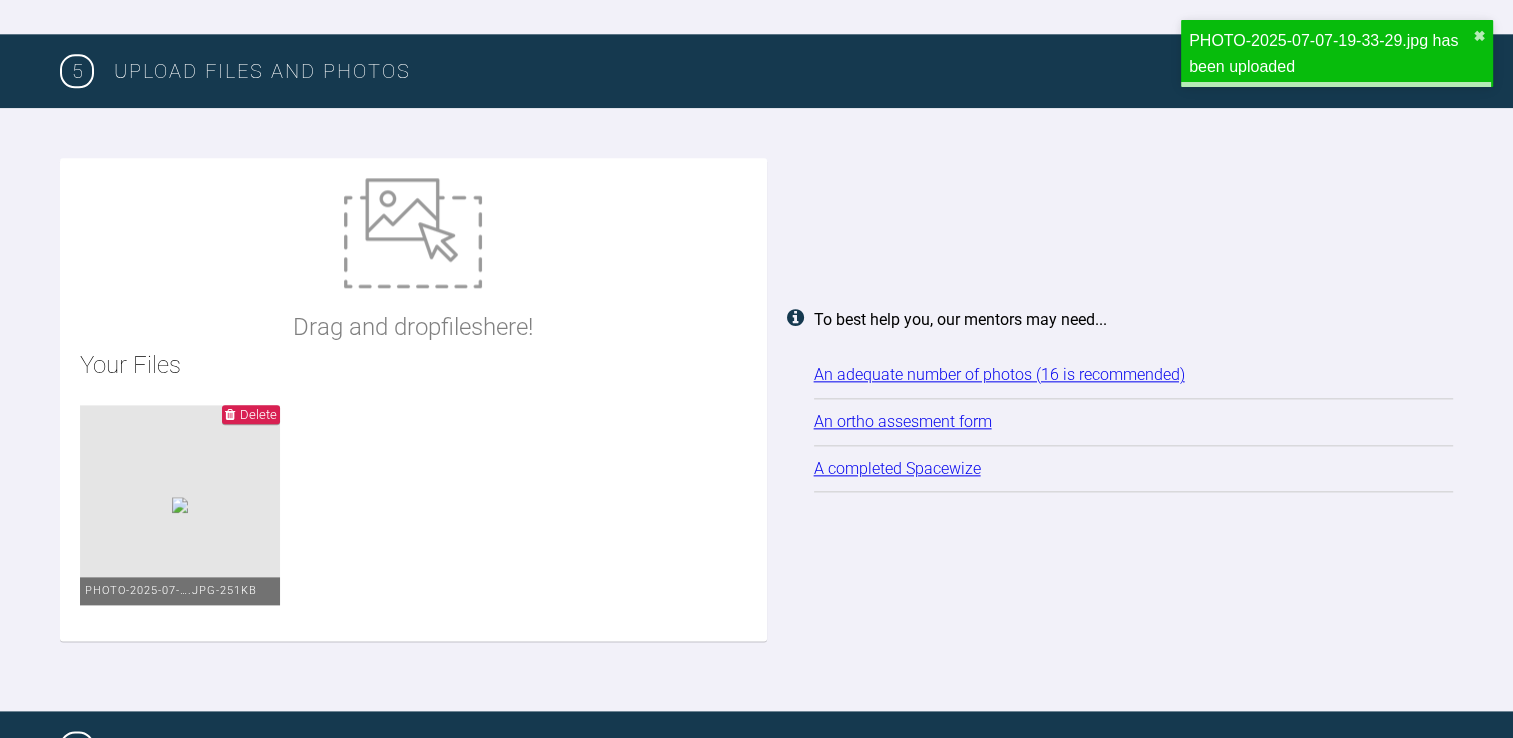 scroll, scrollTop: 2258, scrollLeft: 0, axis: vertical 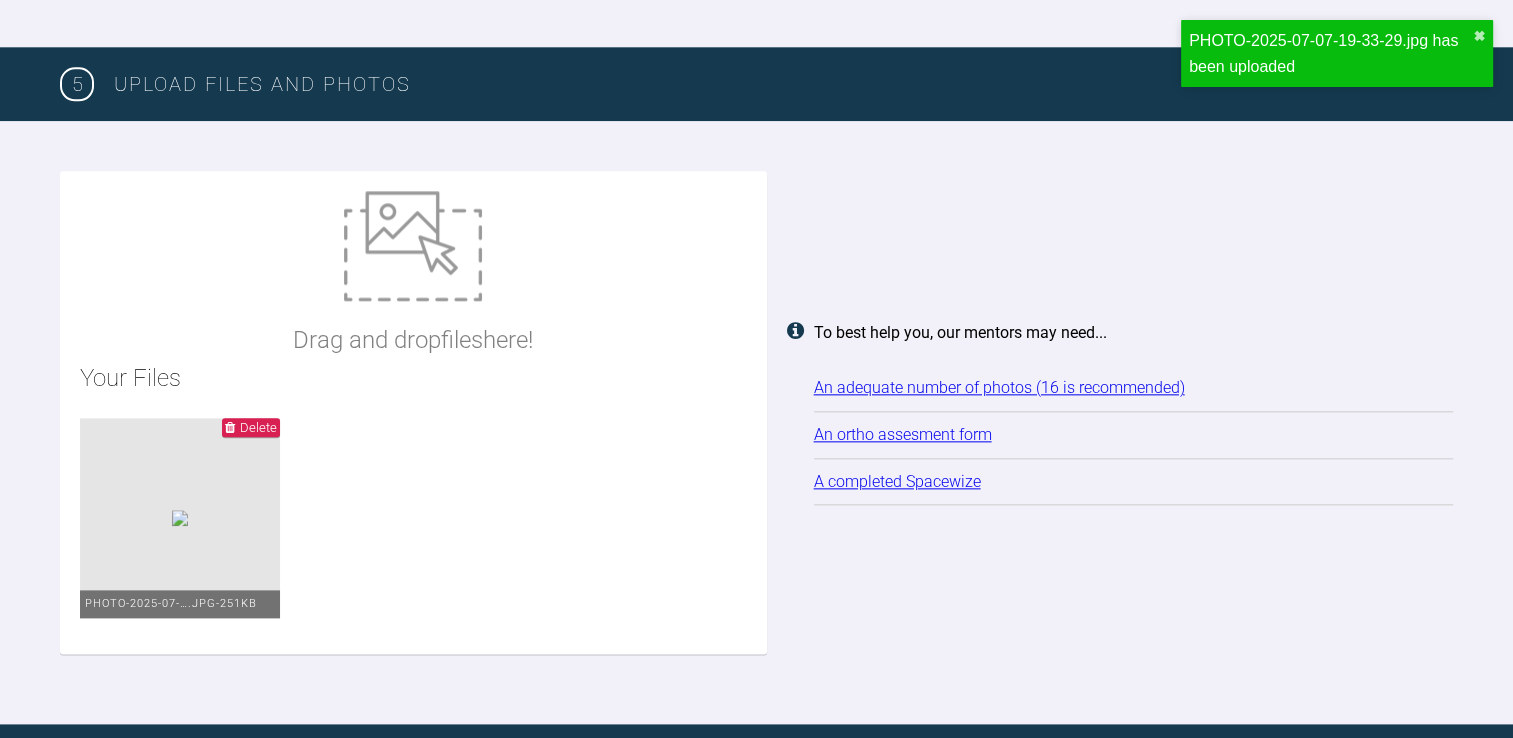 click at bounding box center (413, 246) 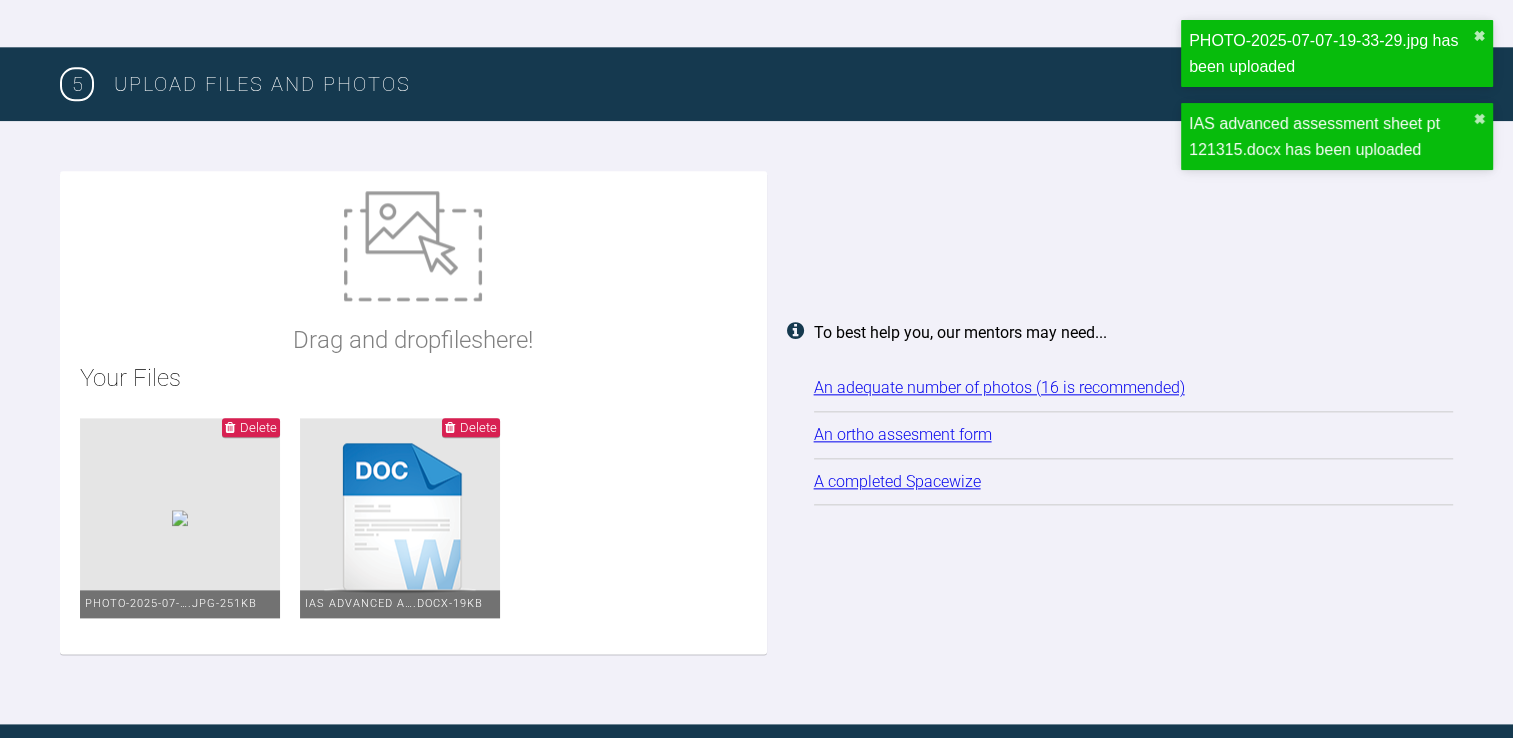 click on "Drag and drop  files  here!" at bounding box center (413, 340) 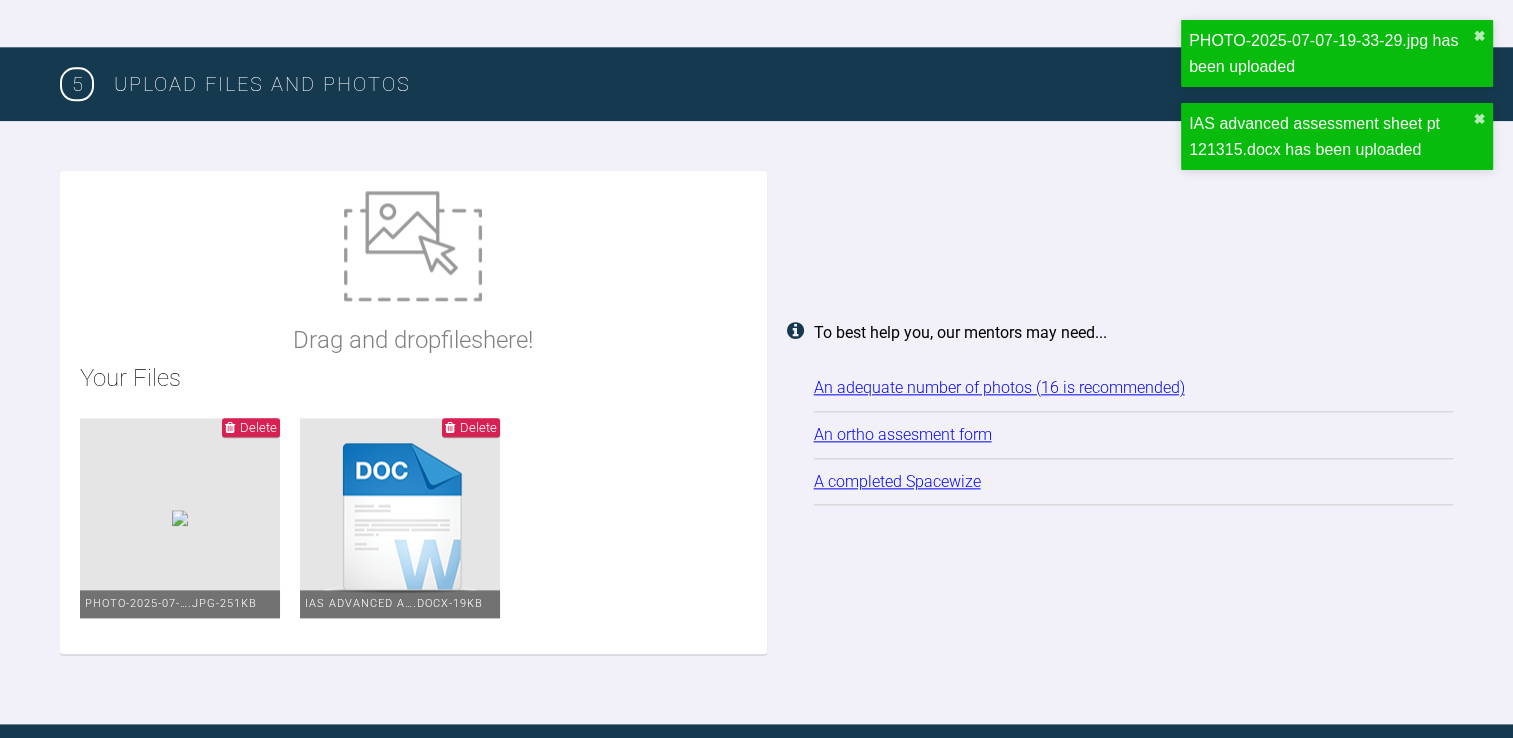 type on "C:\fakepath\7AD21875-C6E6-41A6-AF09-9C392672159A.JPG" 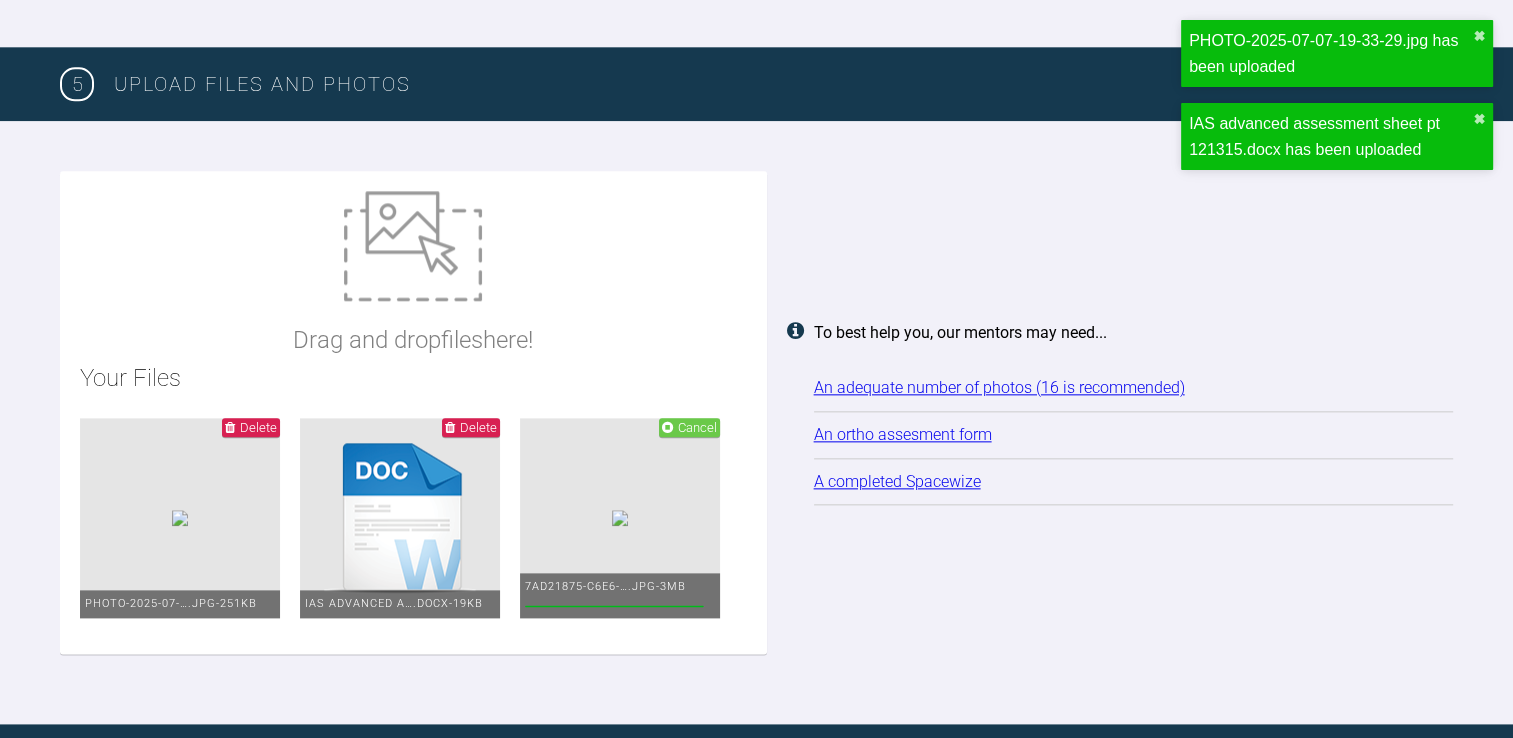 click at bounding box center [413, 246] 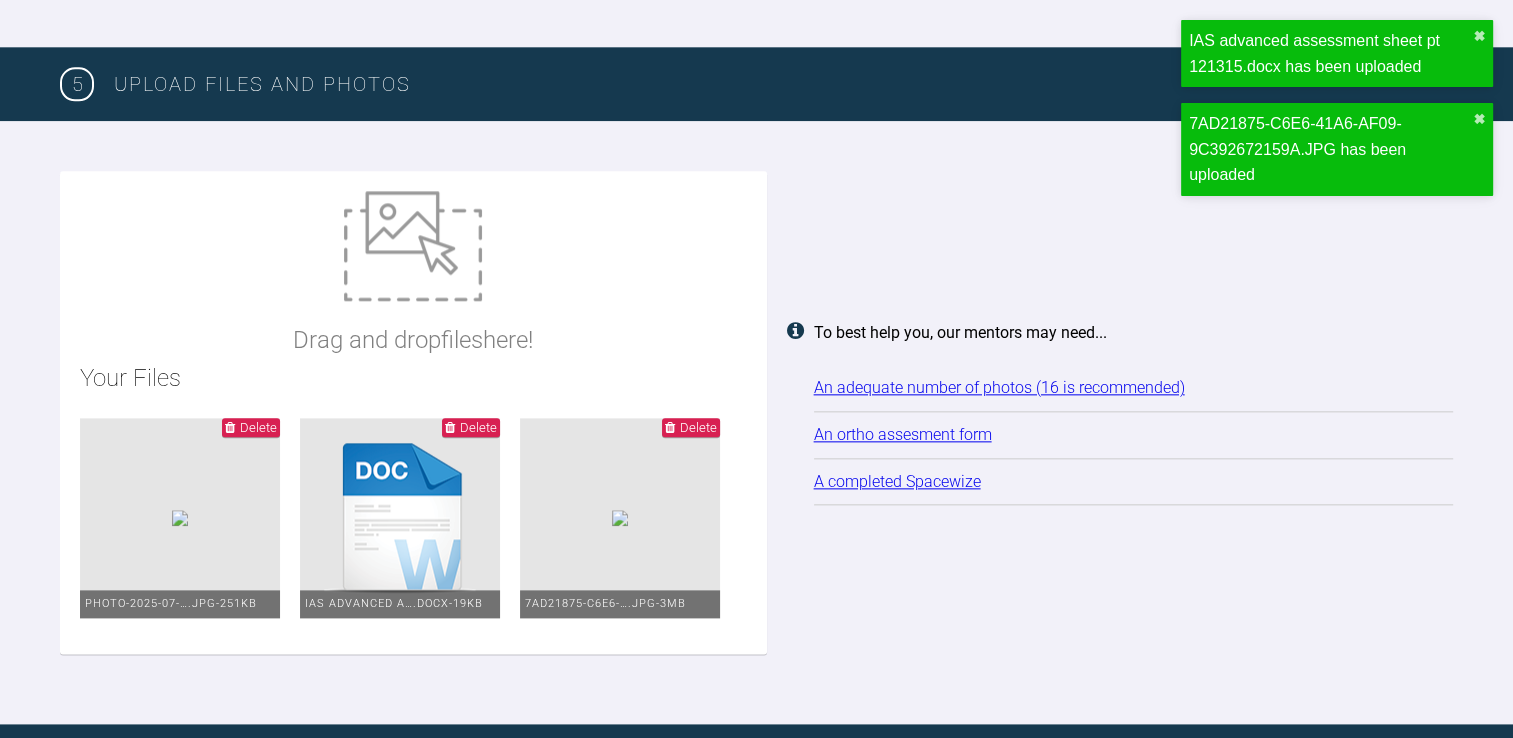 type on "C:\fakepath\PHOTO-2025-07-07-19-33-28 (1).jpg" 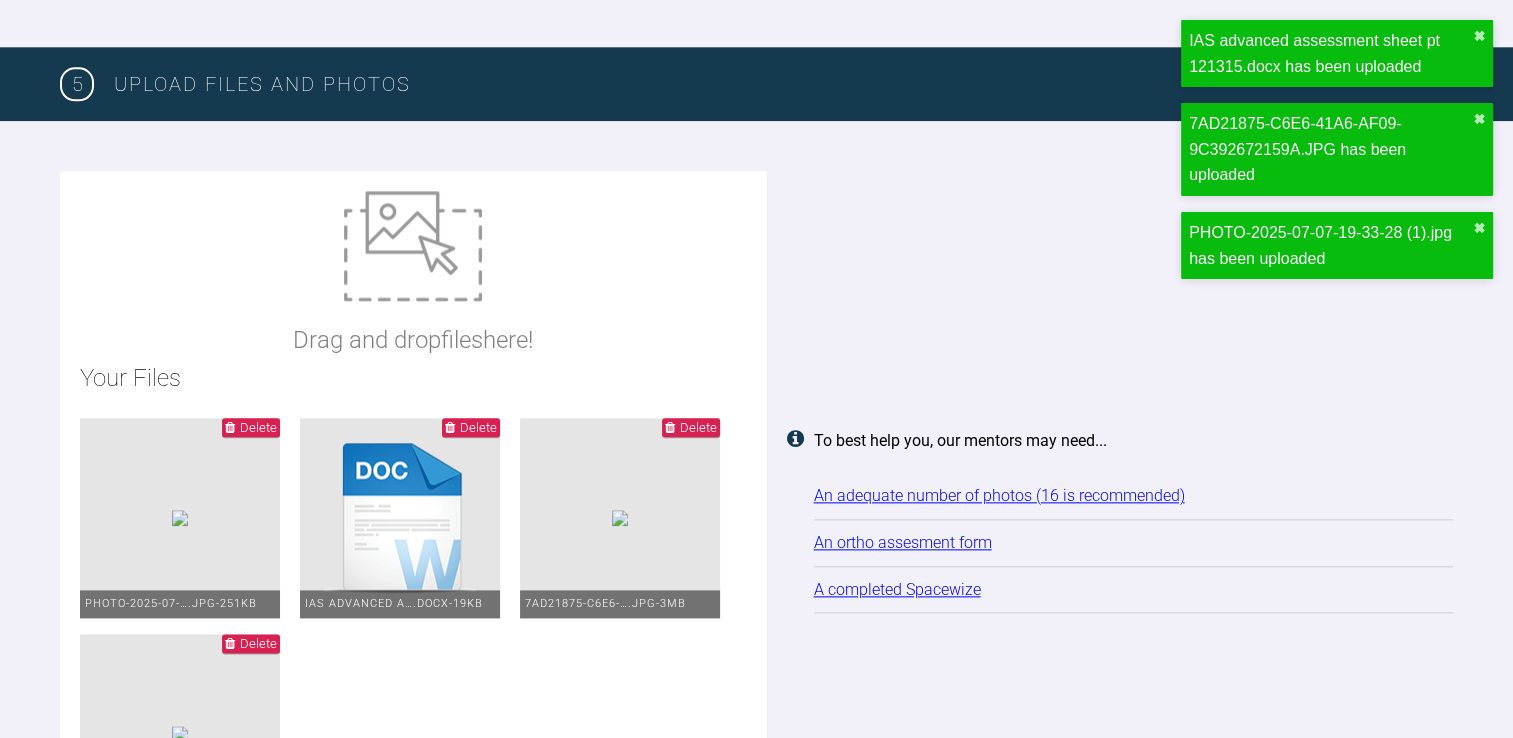 click at bounding box center [413, 246] 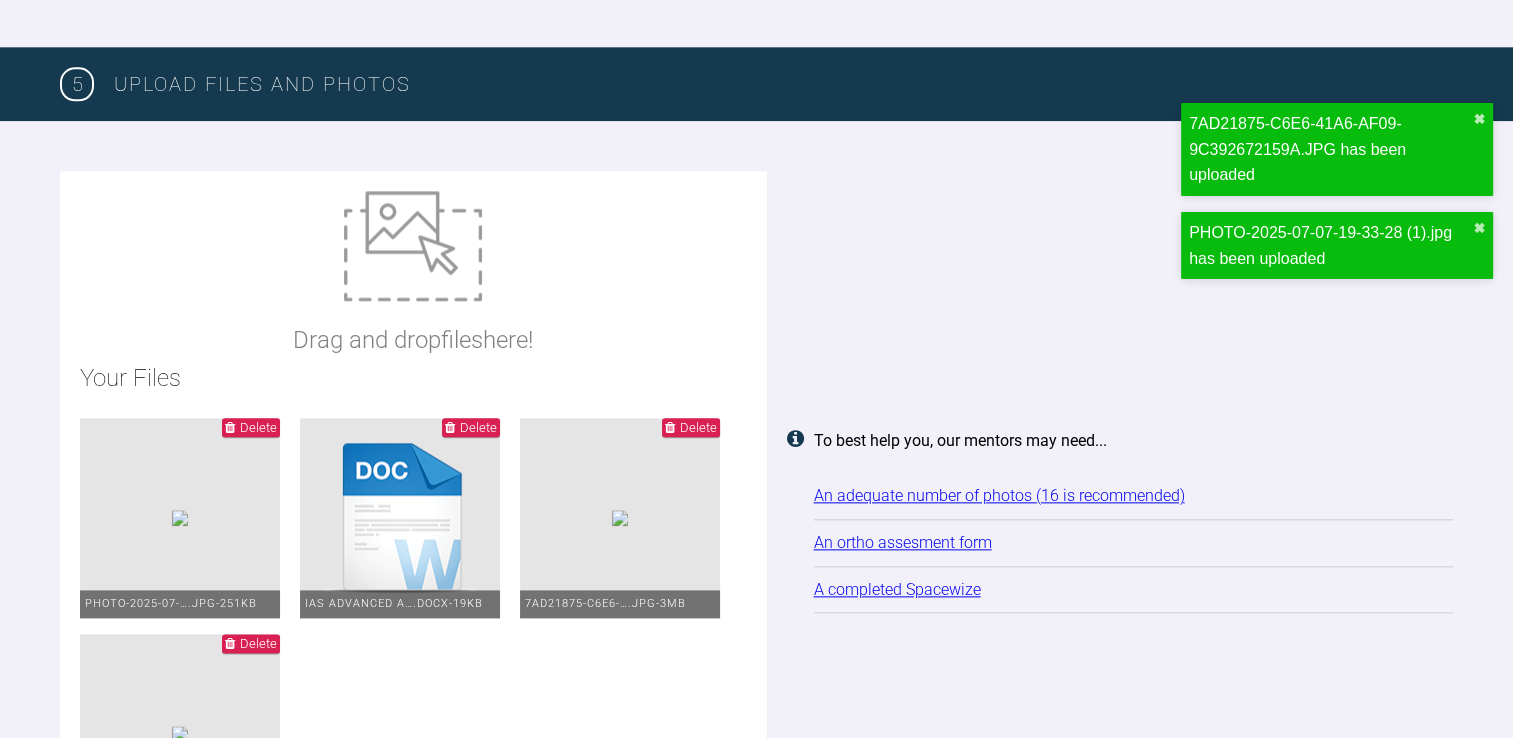 type on "C:\fakepath\PHOTO-2025-07-07-19-33-28 (2).jpg" 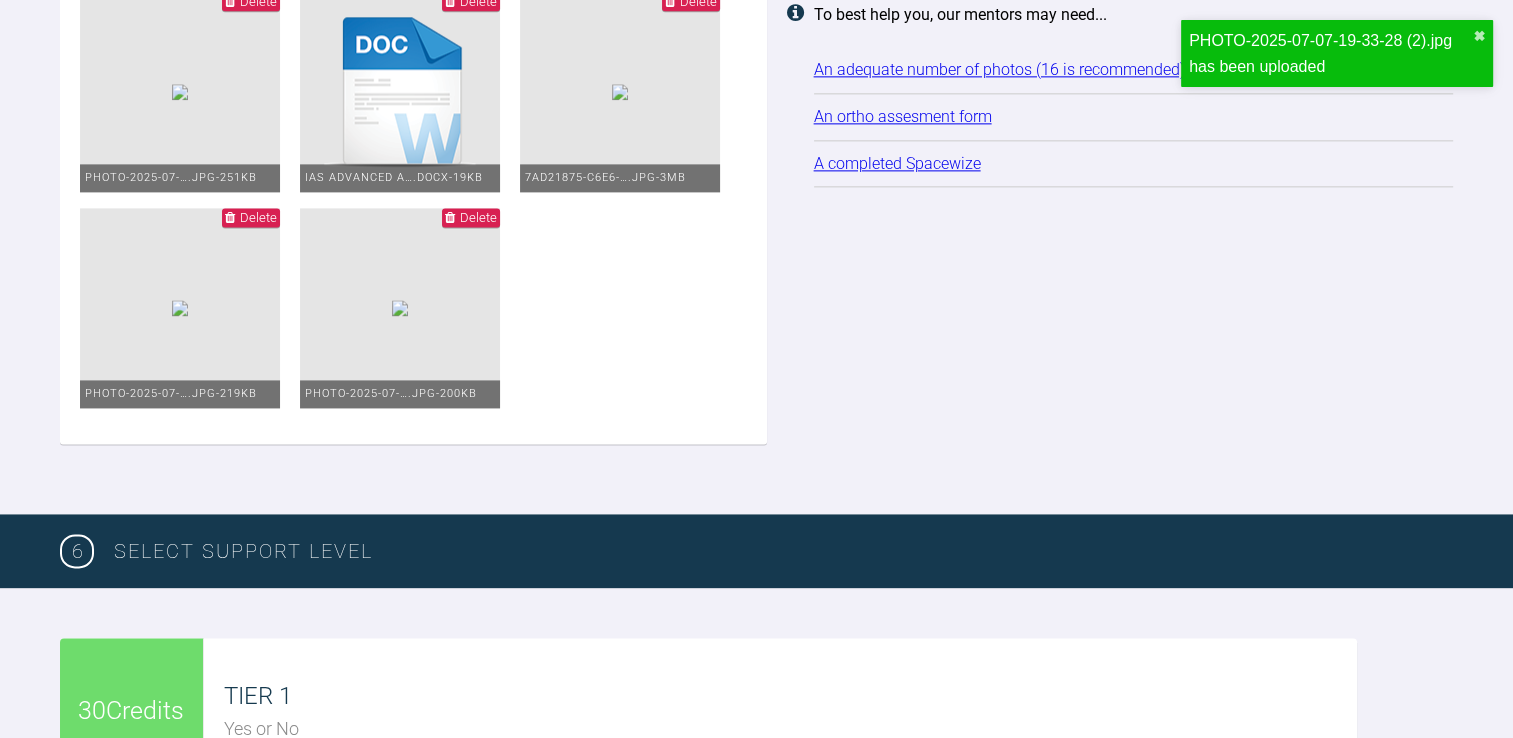 scroll, scrollTop: 2680, scrollLeft: 0, axis: vertical 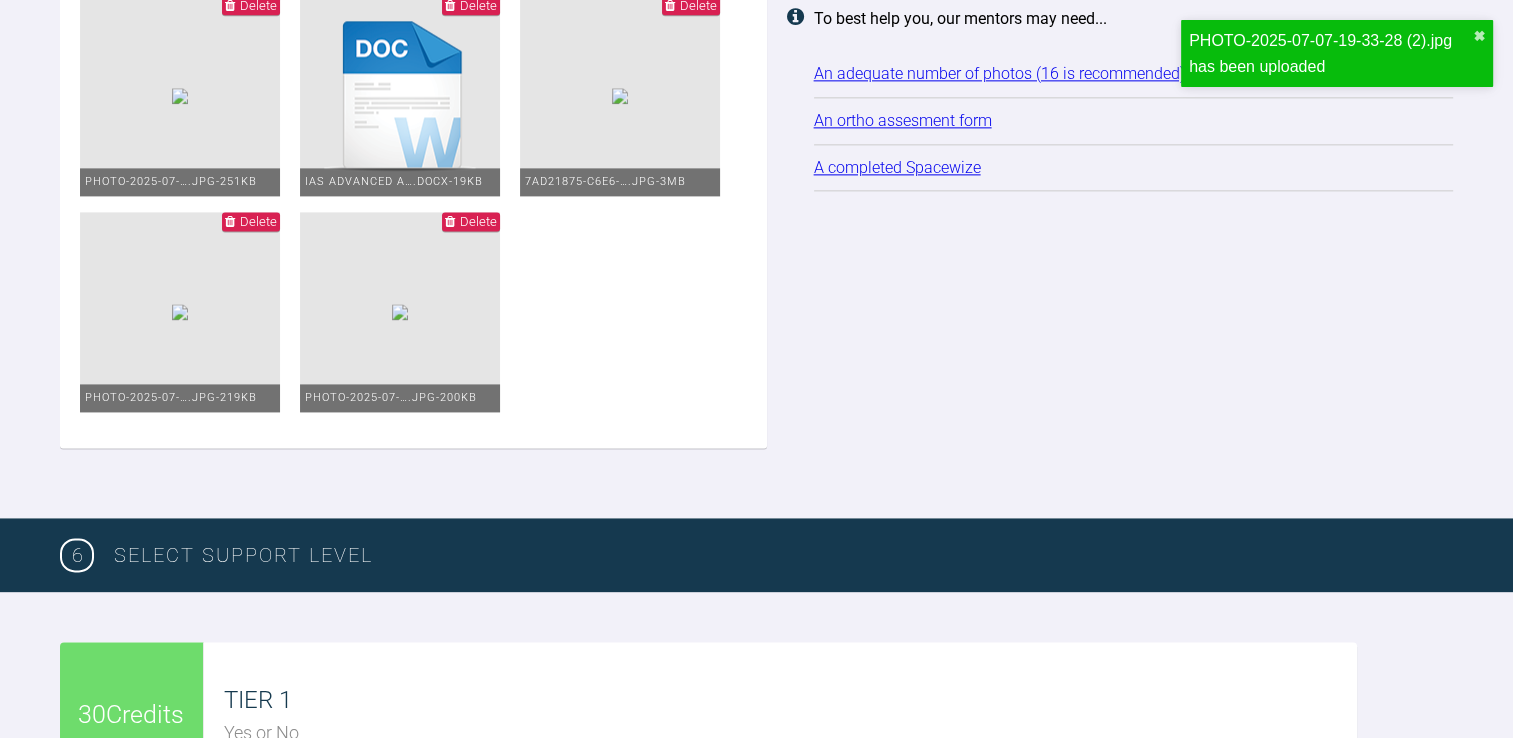 click on "Delete" at bounding box center (478, 221) 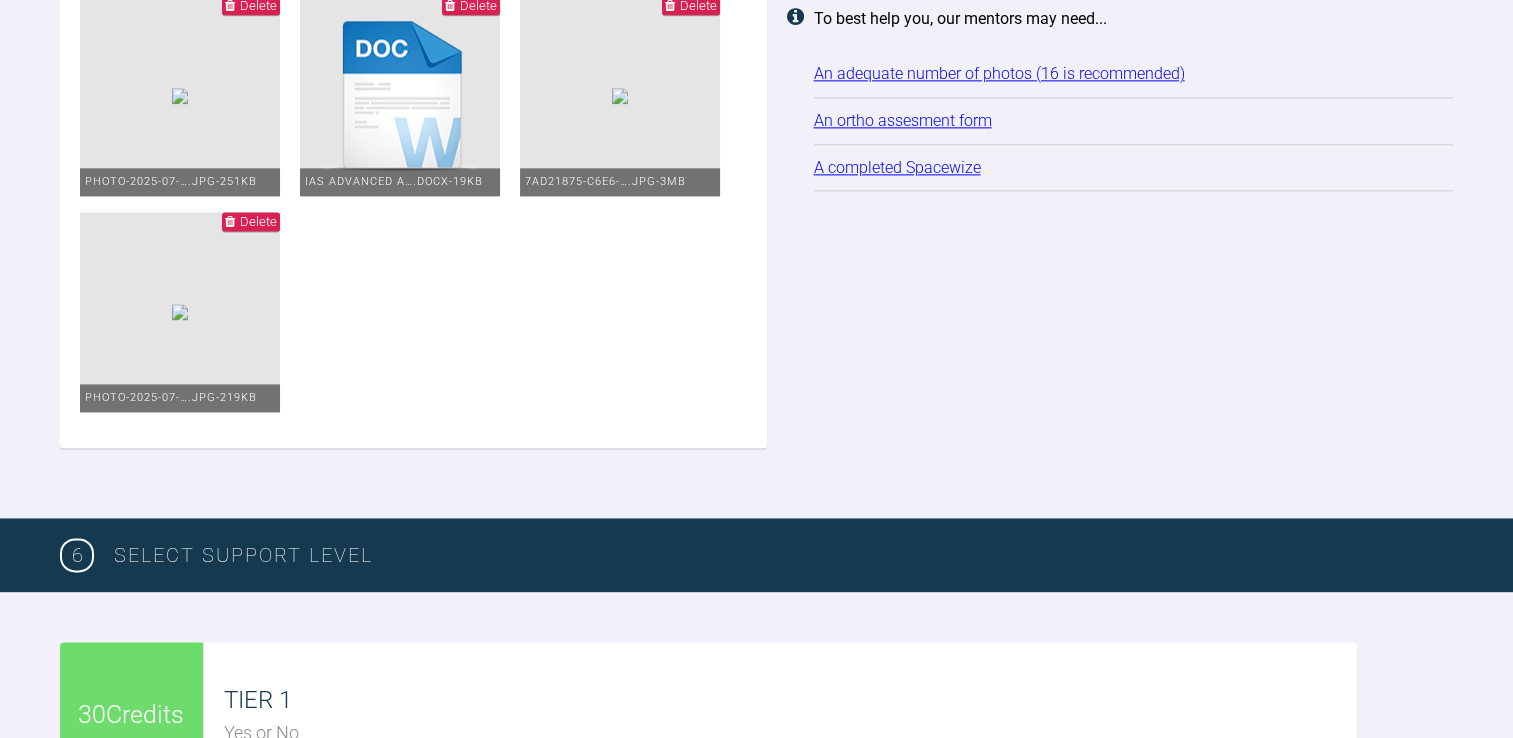 click on "Delete" at bounding box center (251, 221) 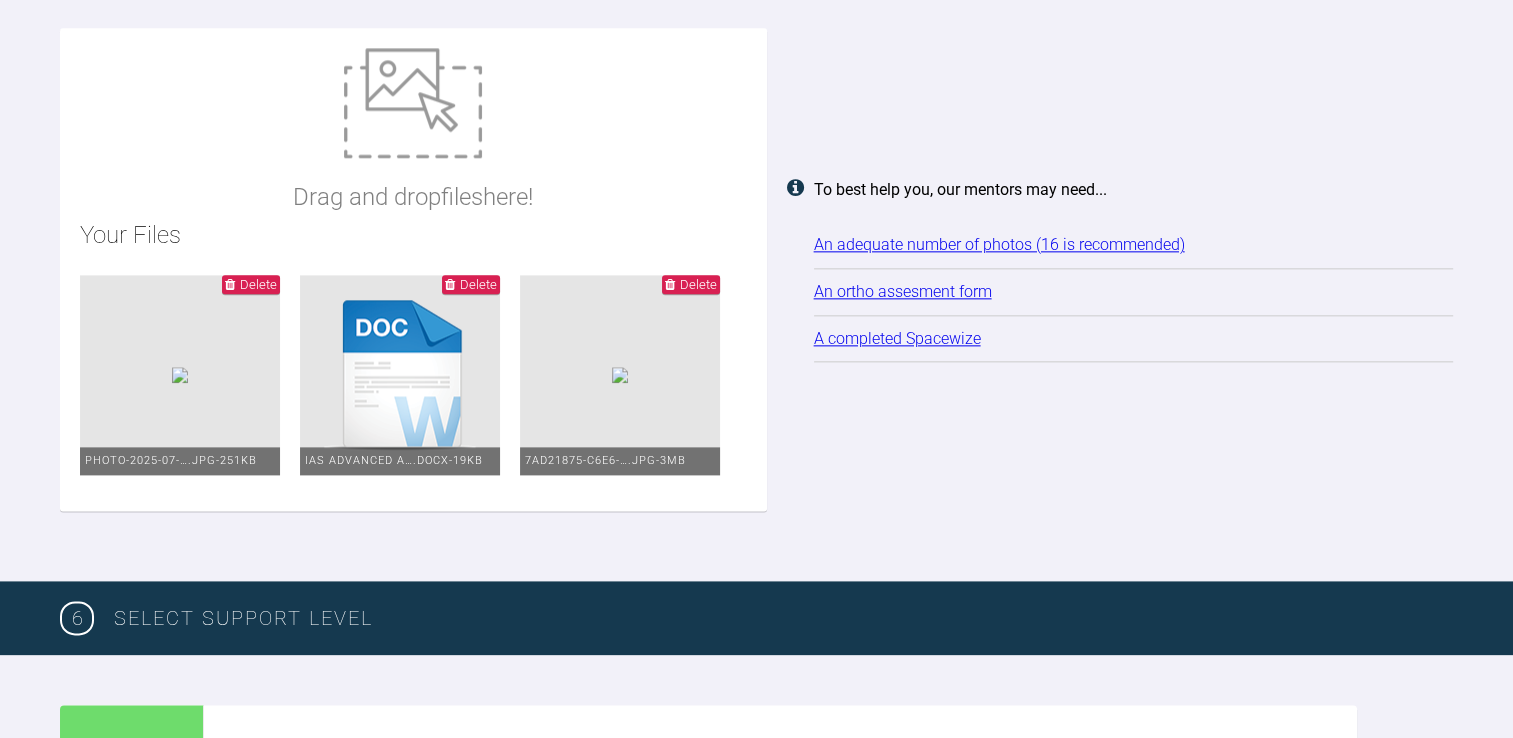 scroll, scrollTop: 2256, scrollLeft: 0, axis: vertical 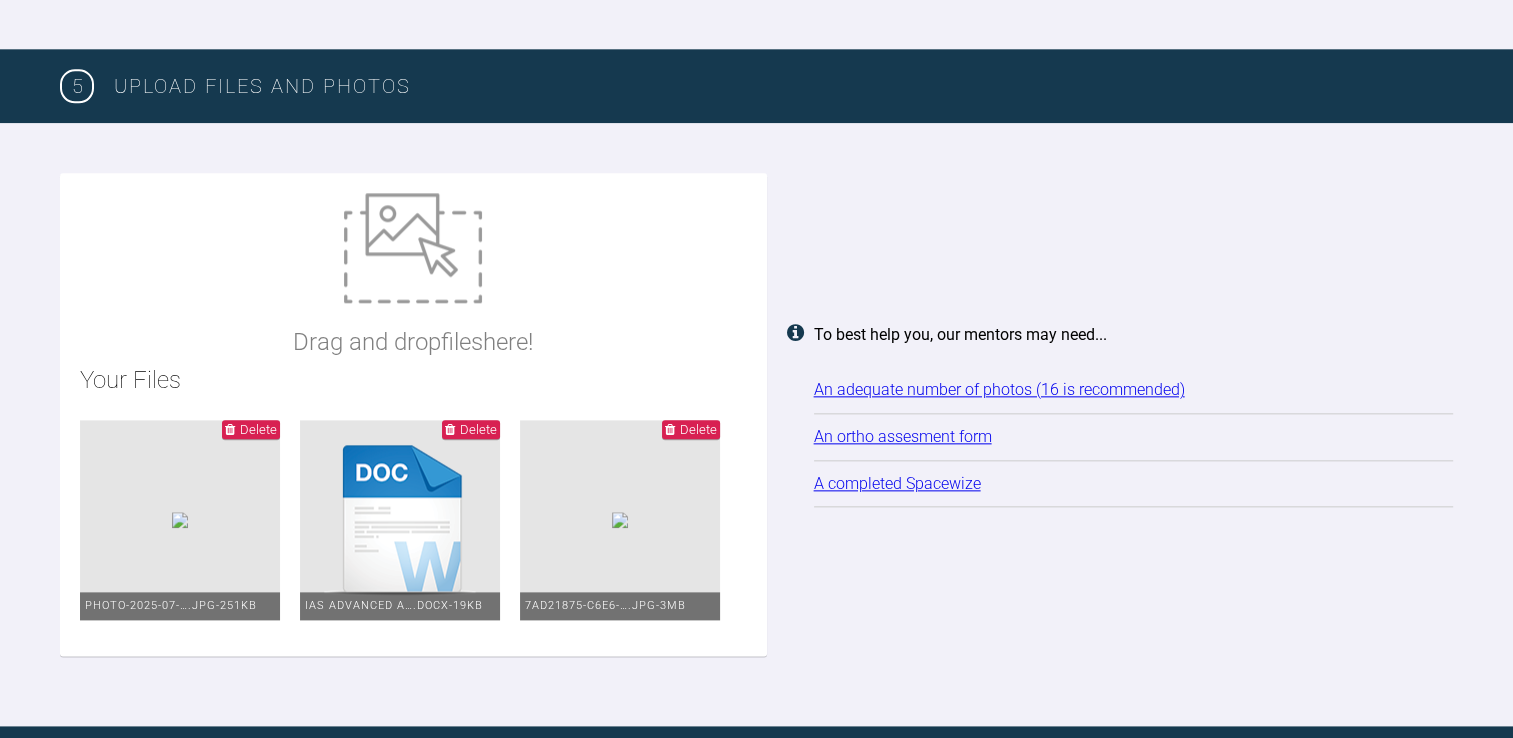 click at bounding box center (413, 248) 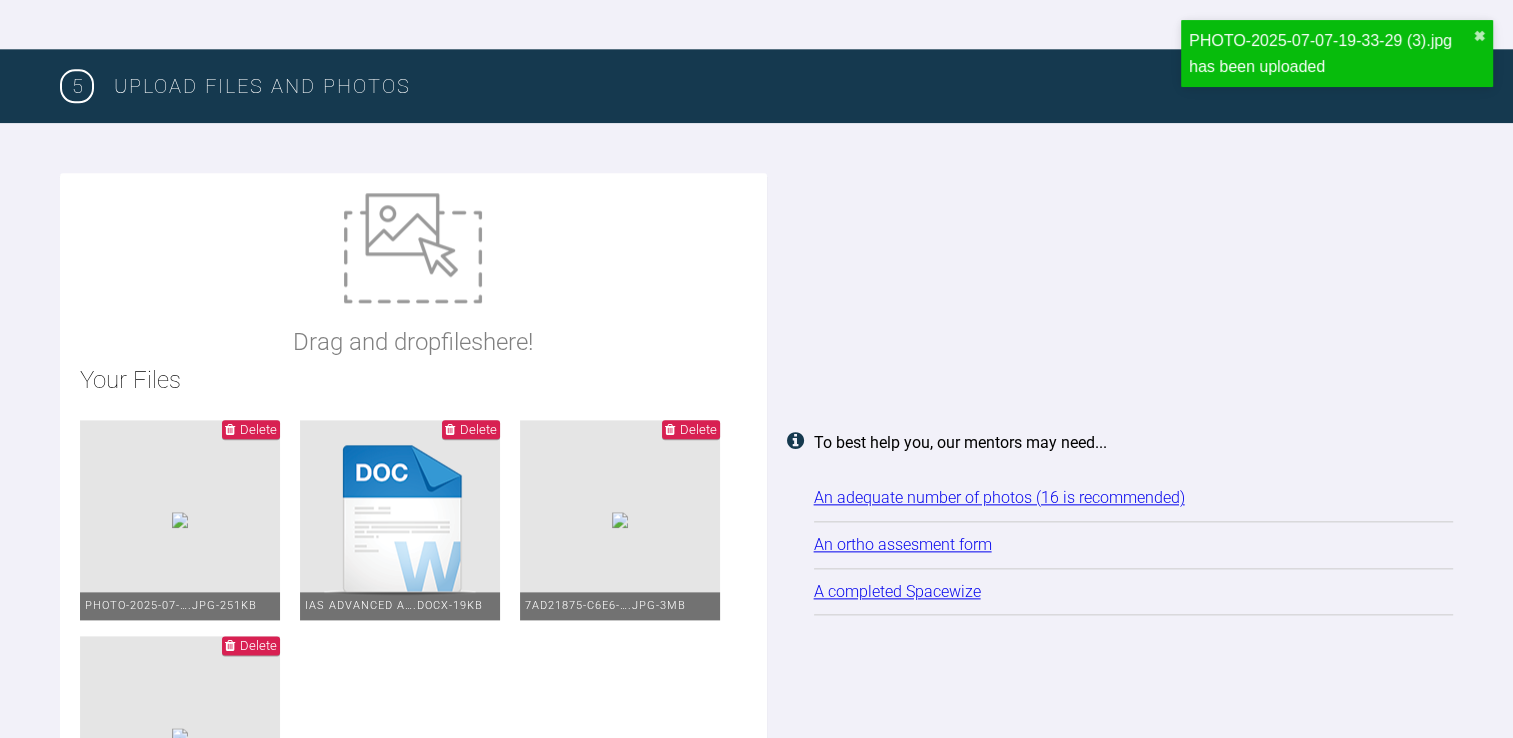 click on "Drag and drop  files  here!" at bounding box center [413, 277] 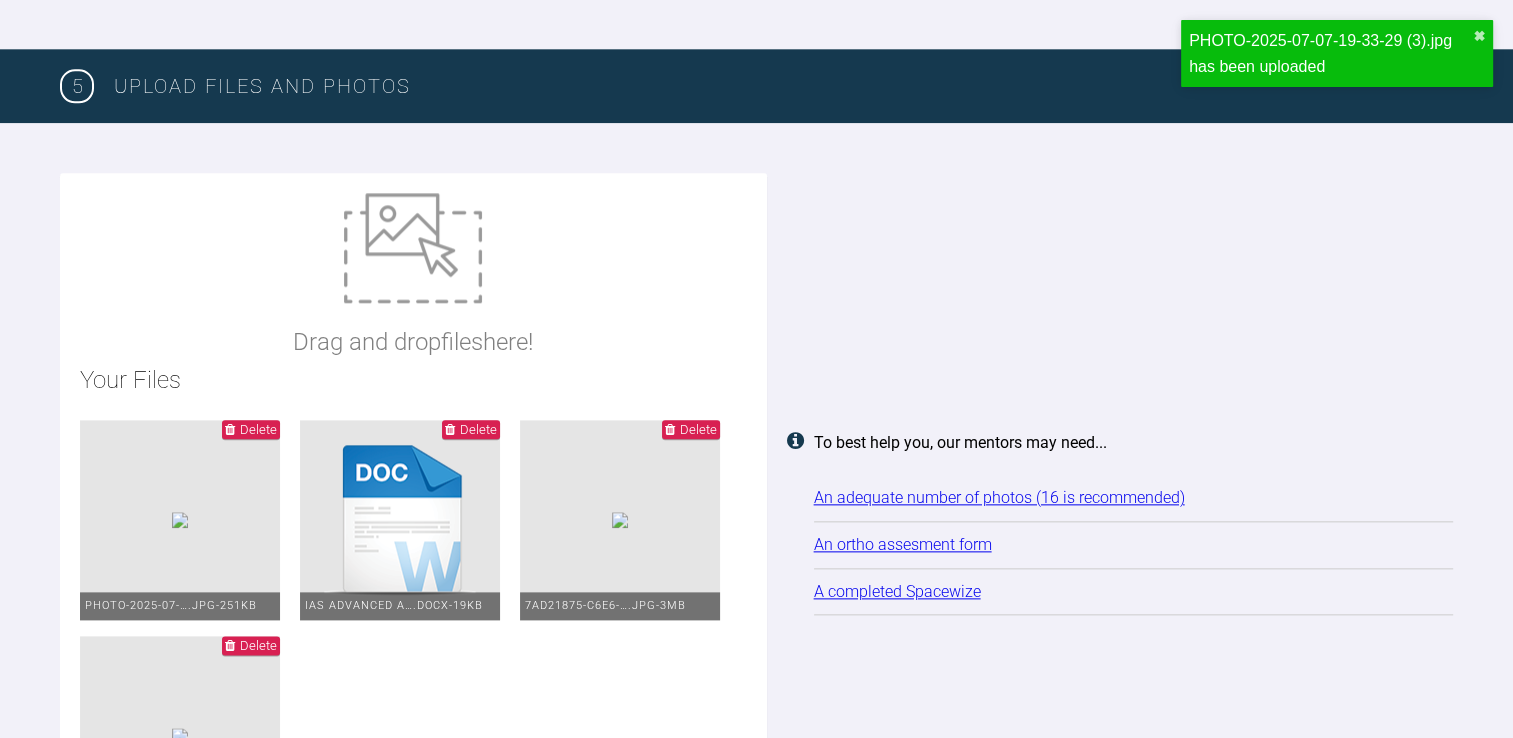 type on "C:\fakepath\PHOTO-2025-07-07-19-33-29 (1).jpg" 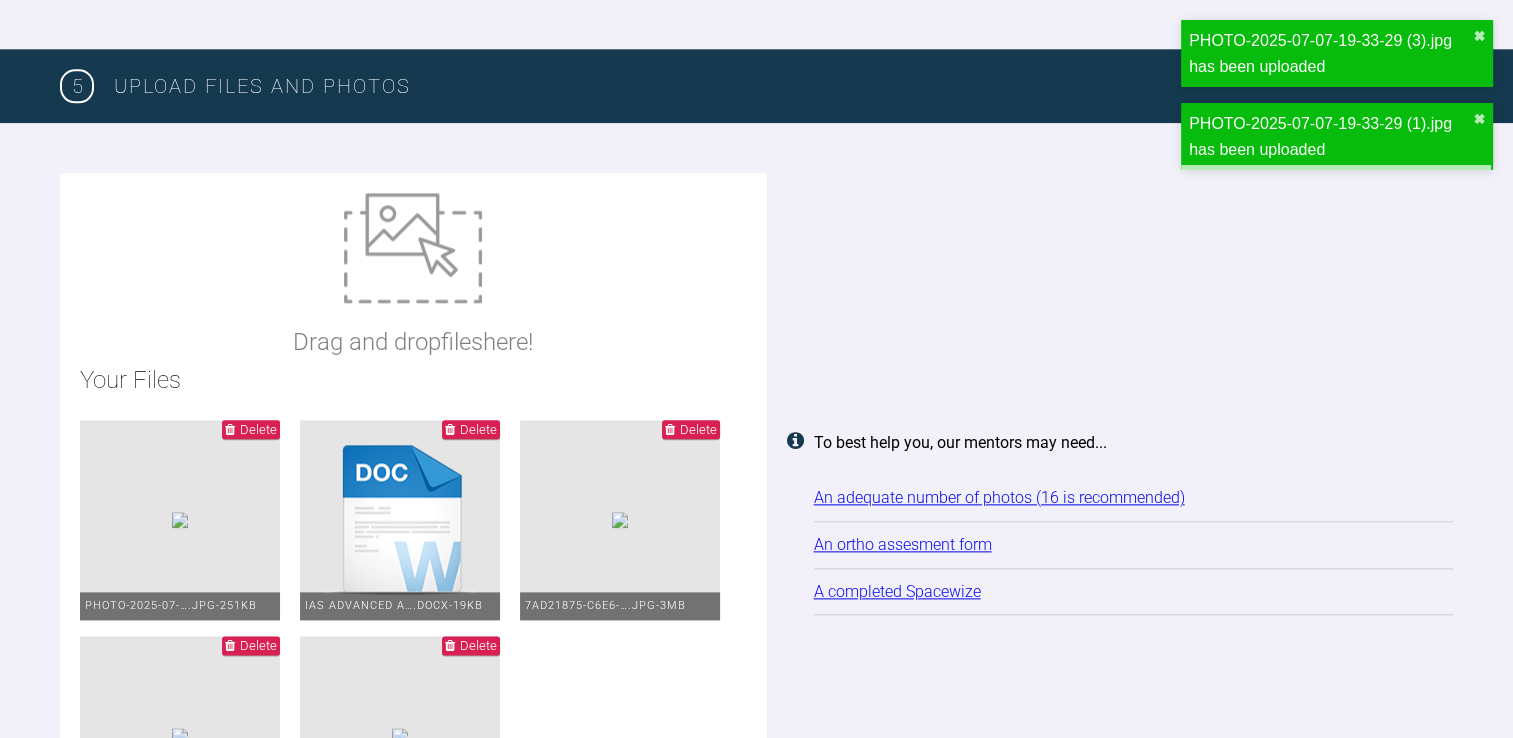 click on "Drag and drop  files  here!" at bounding box center [413, 277] 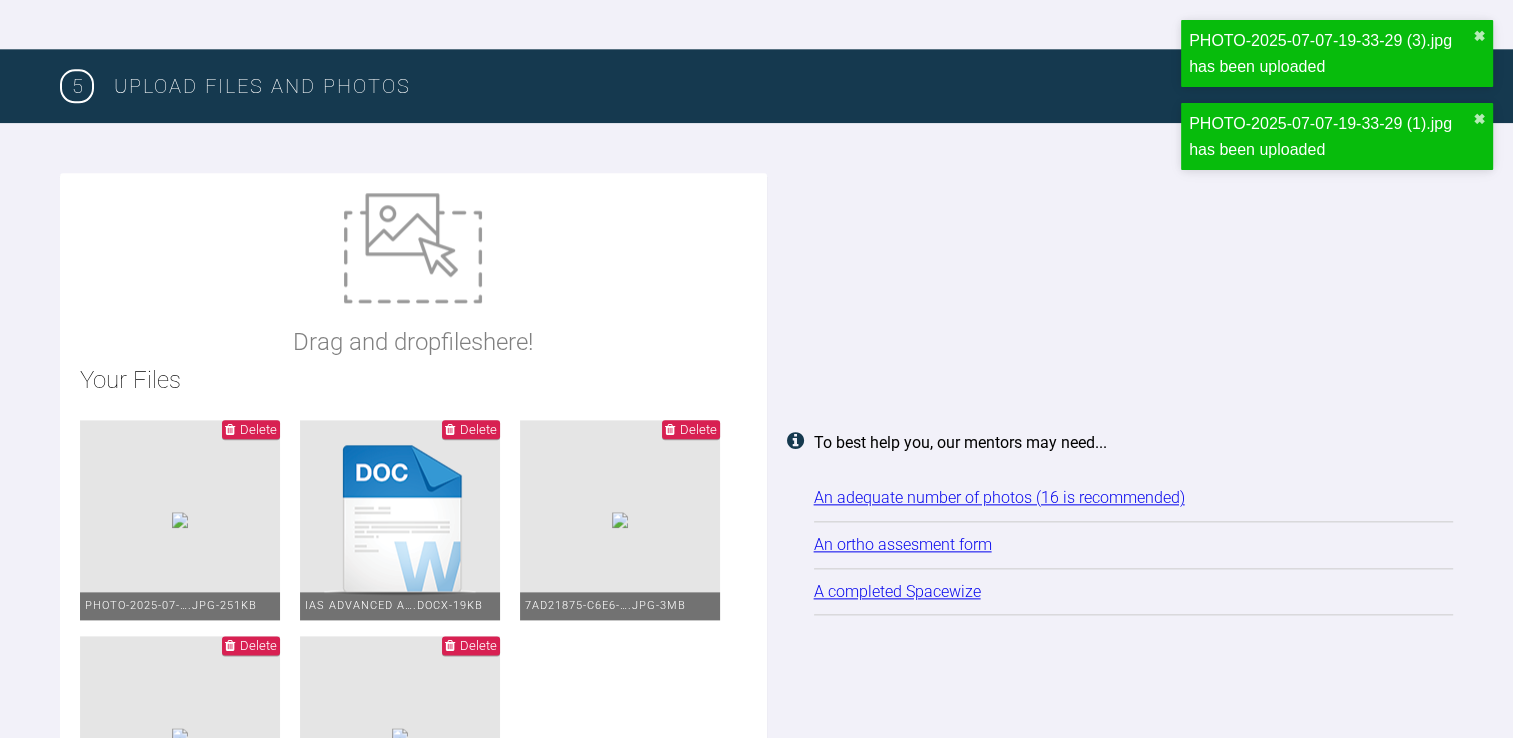 type on "C:\fakepath\PHOTO-2025-07-07-19-33-29 (2).jpg" 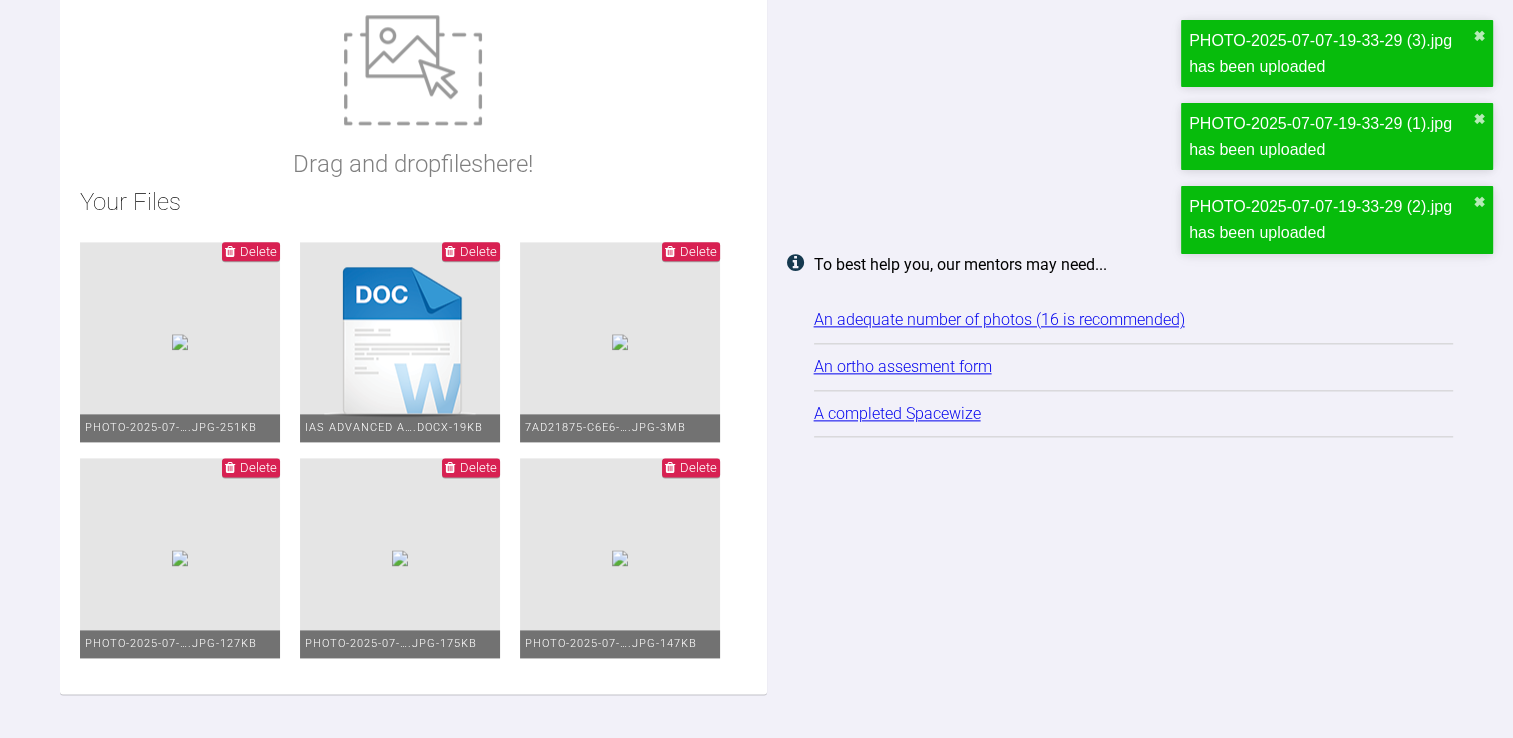 scroll, scrollTop: 2423, scrollLeft: 0, axis: vertical 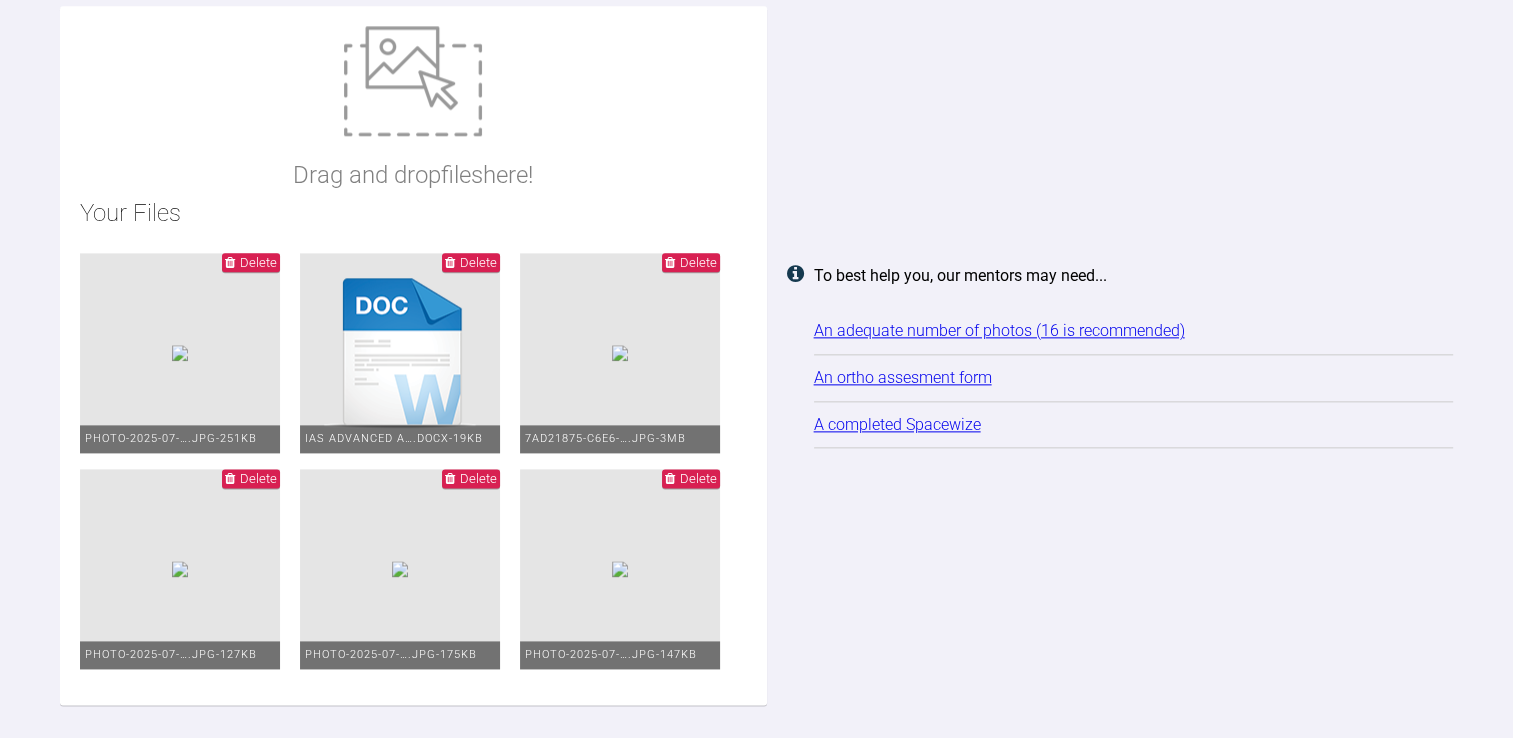 click at bounding box center (413, 81) 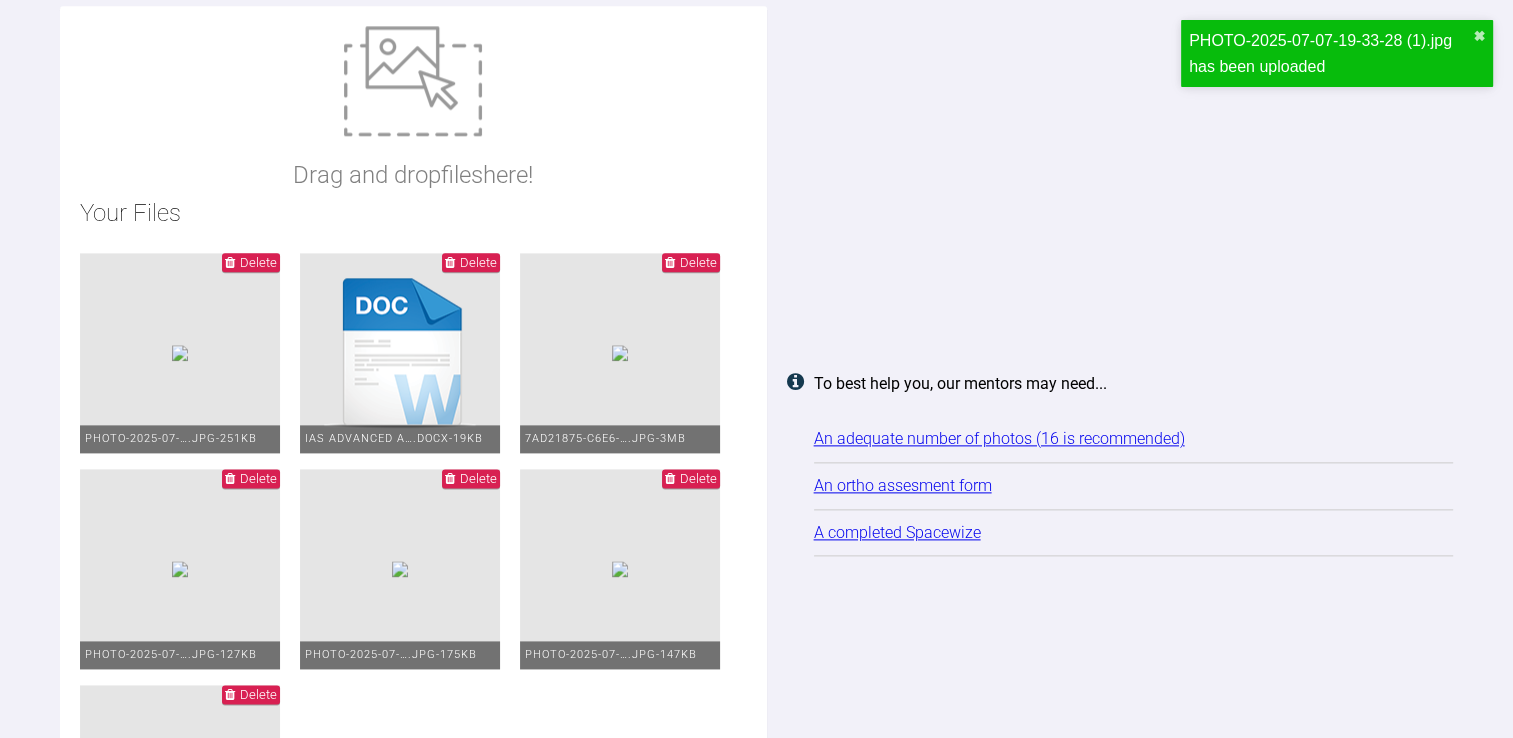 click on "Drag and drop  files  here!" at bounding box center [413, 110] 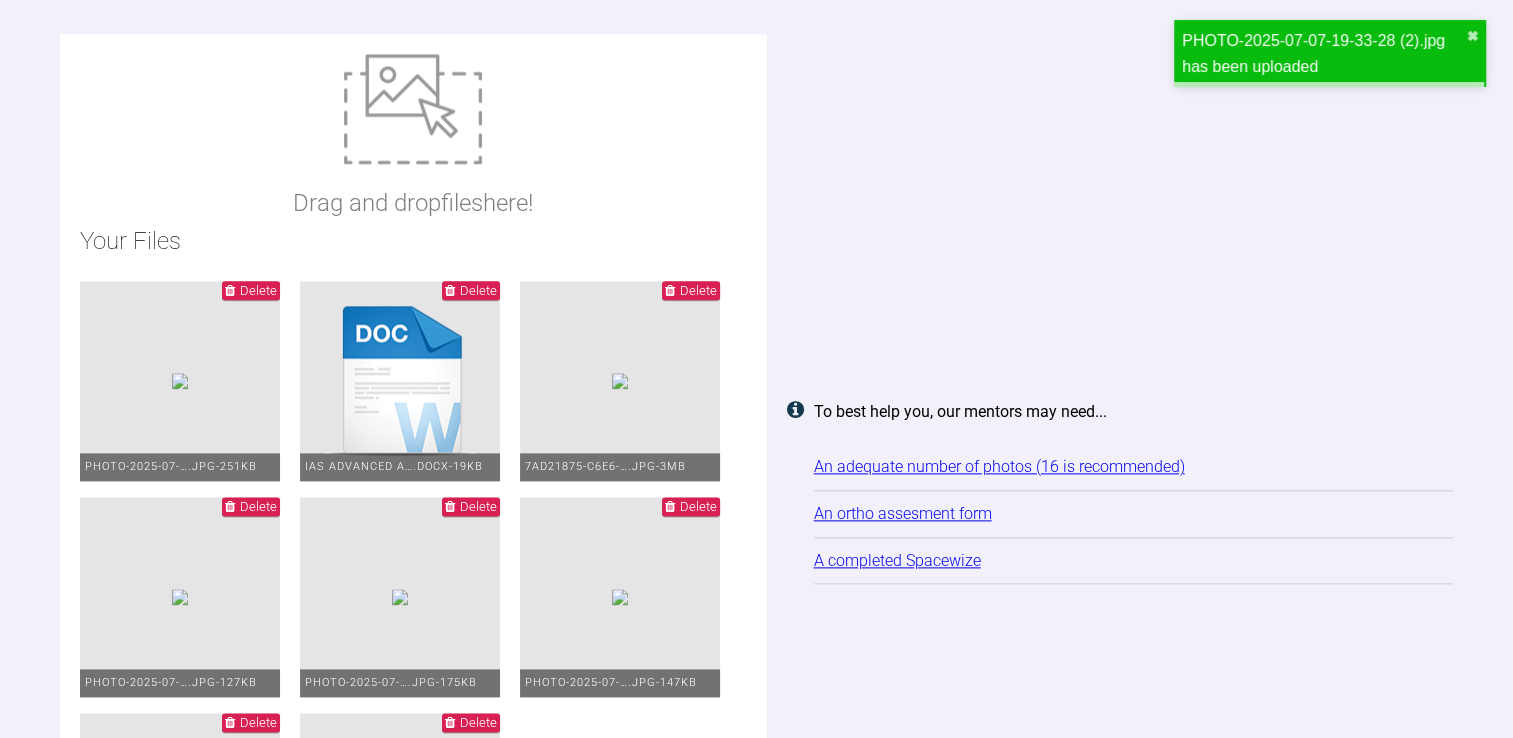 scroll, scrollTop: 2372, scrollLeft: 0, axis: vertical 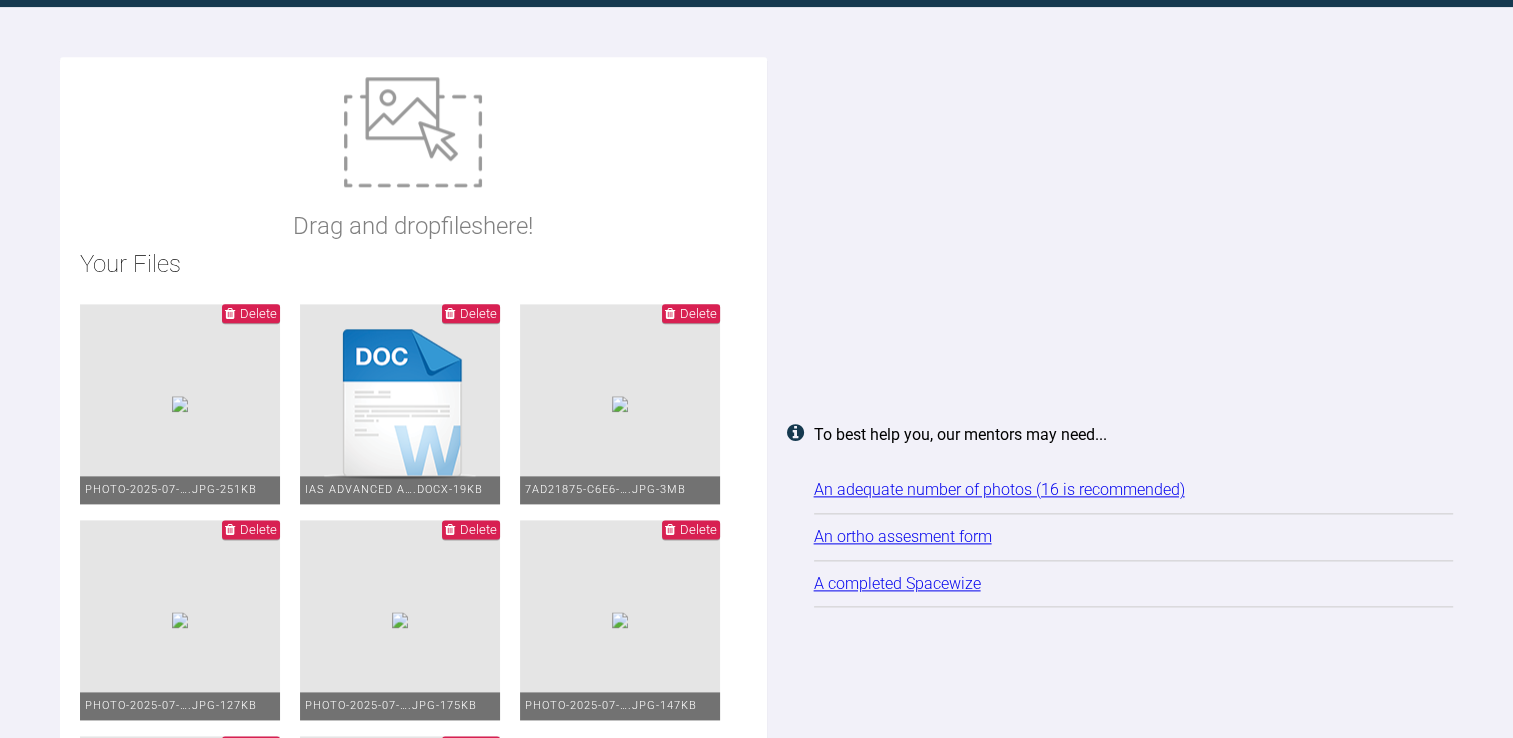 click at bounding box center (413, 132) 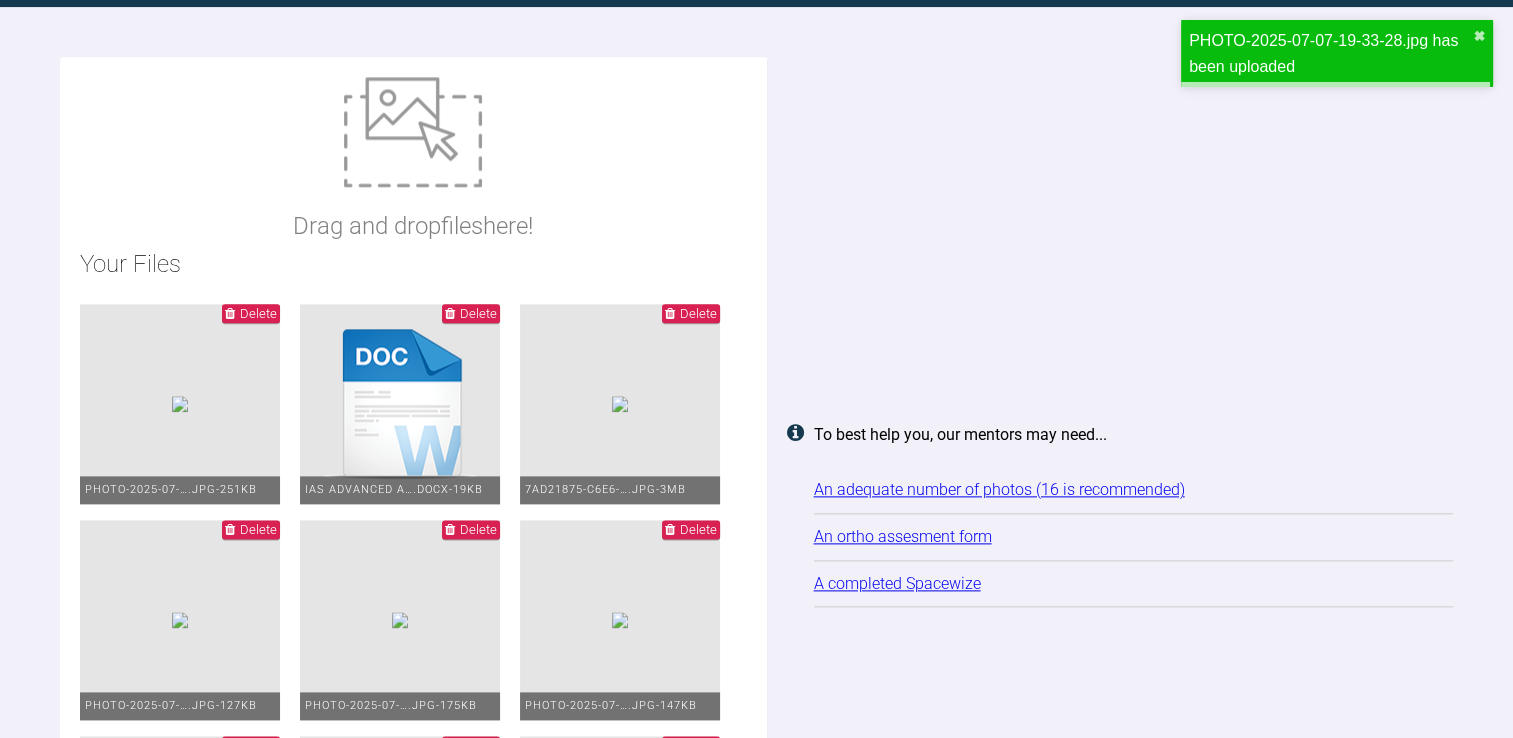click on "Drag and drop  files  here!" at bounding box center (413, 226) 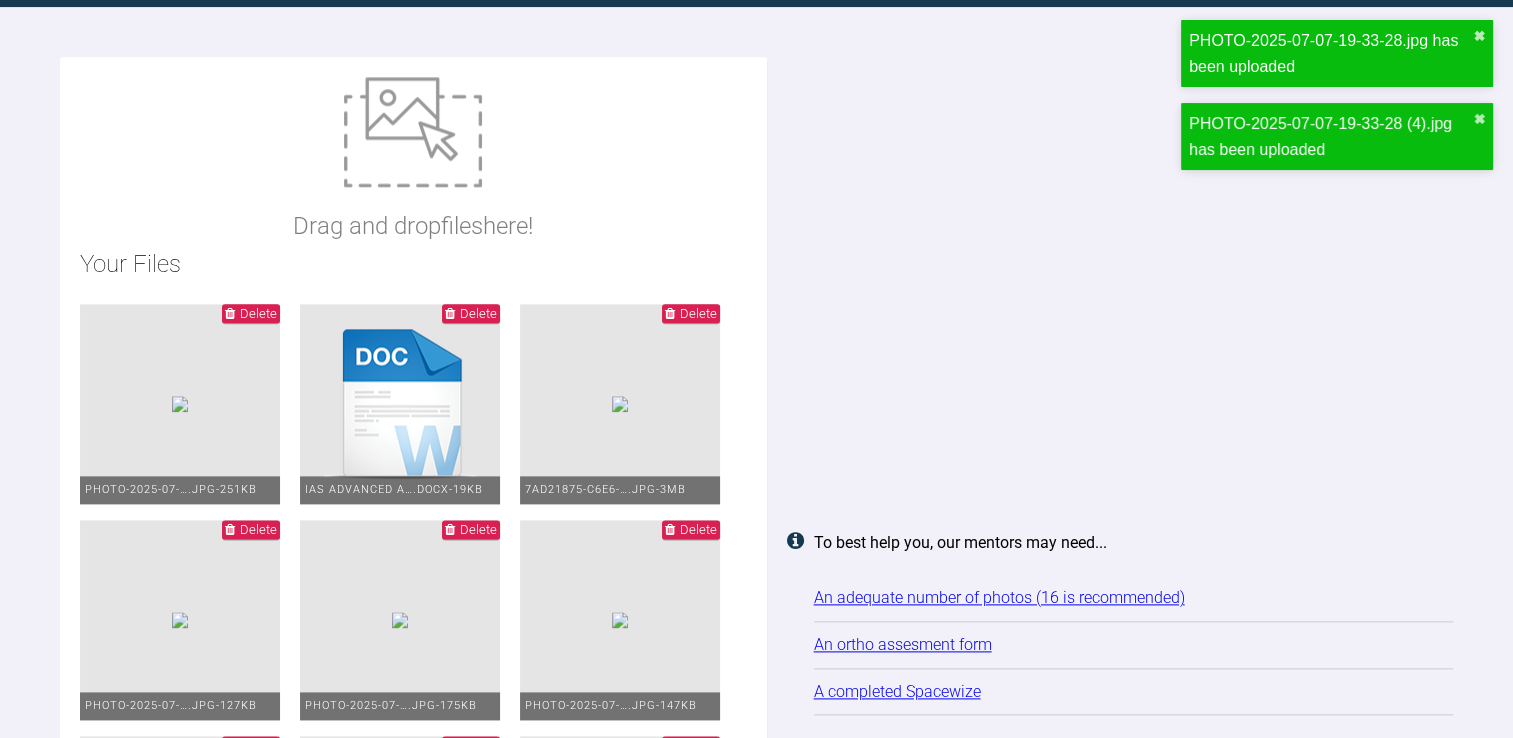 click on "Drag and drop  files  here!" at bounding box center (413, 161) 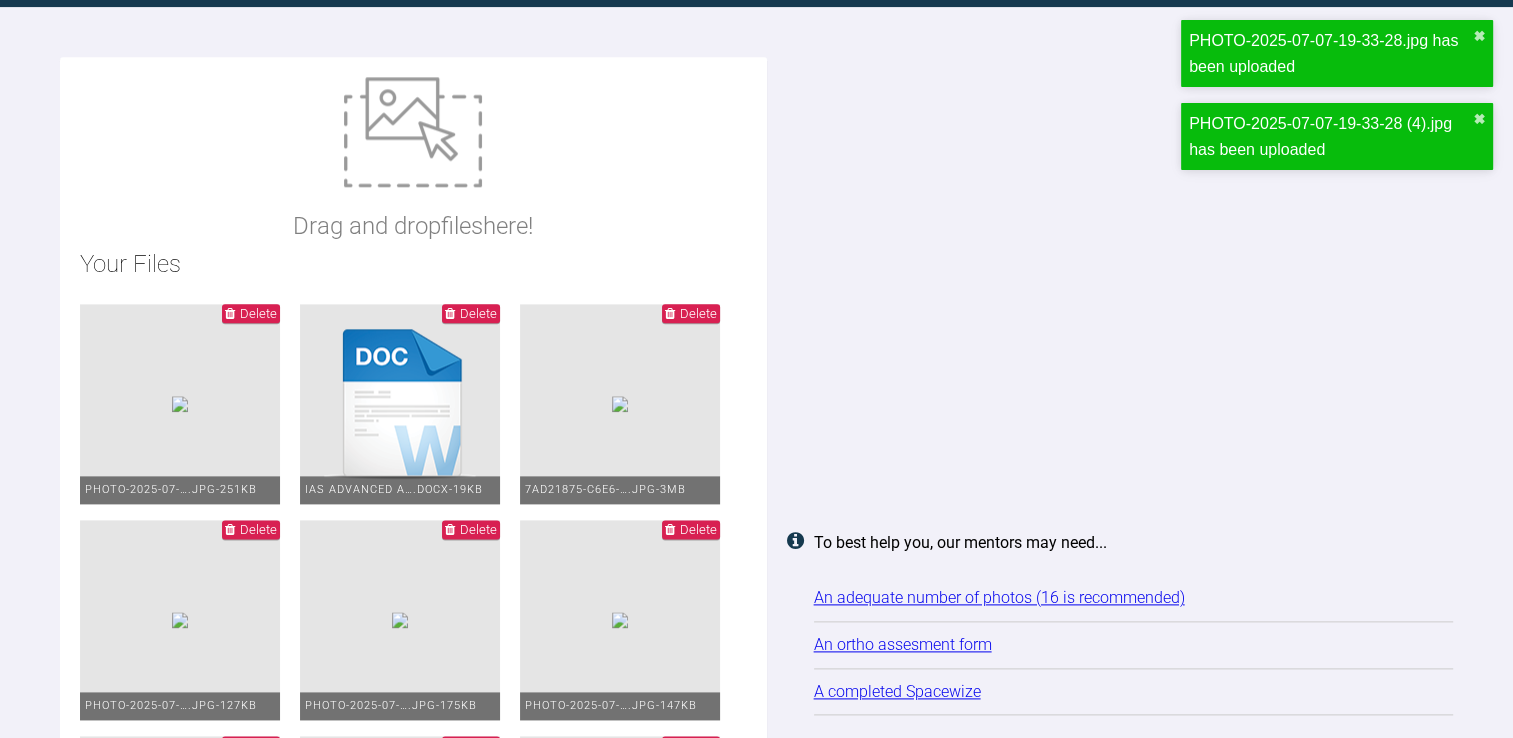 type on "C:\fakepath\PHOTO-2025-07-07-19-33-28 (5).jpg" 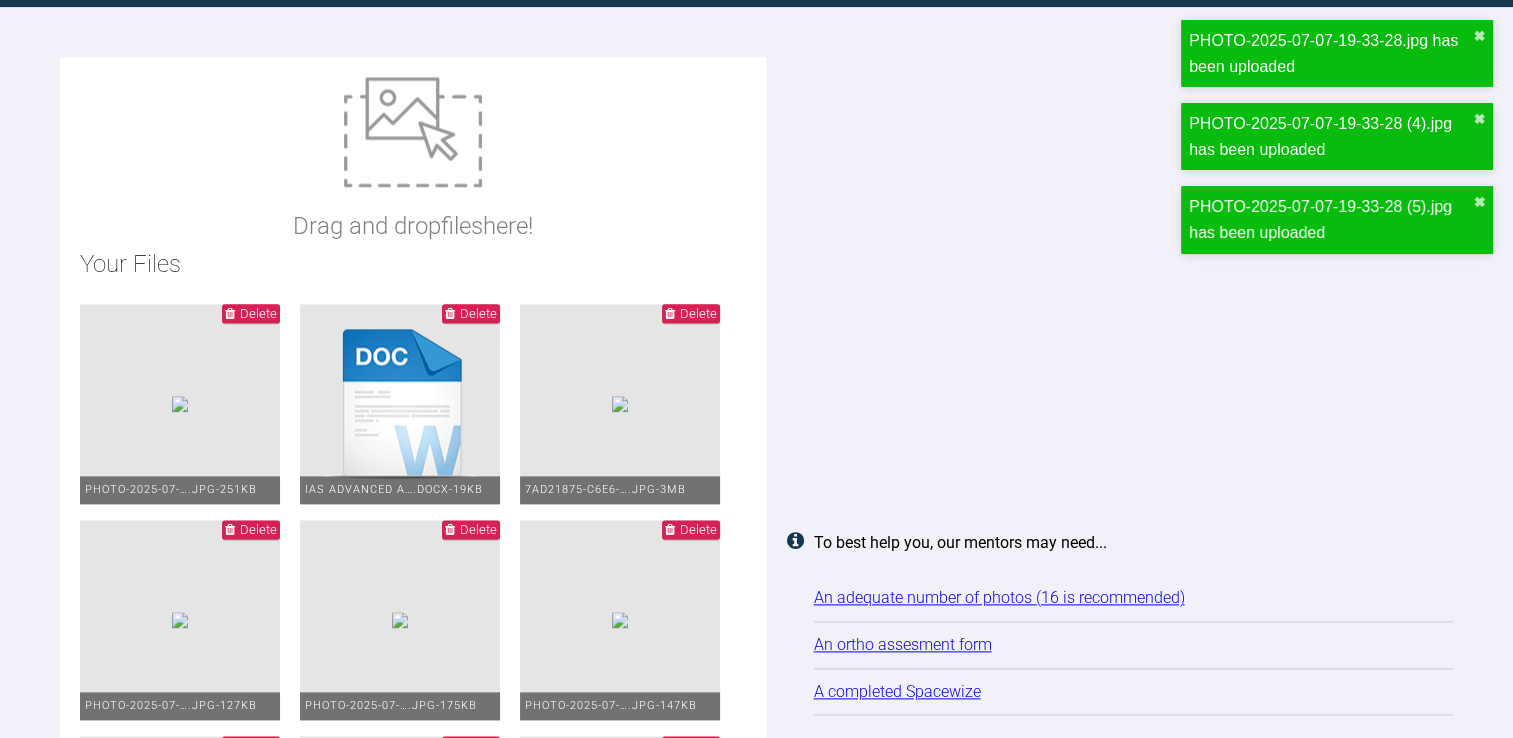 click on "Drag and drop  files  here!" at bounding box center [413, 161] 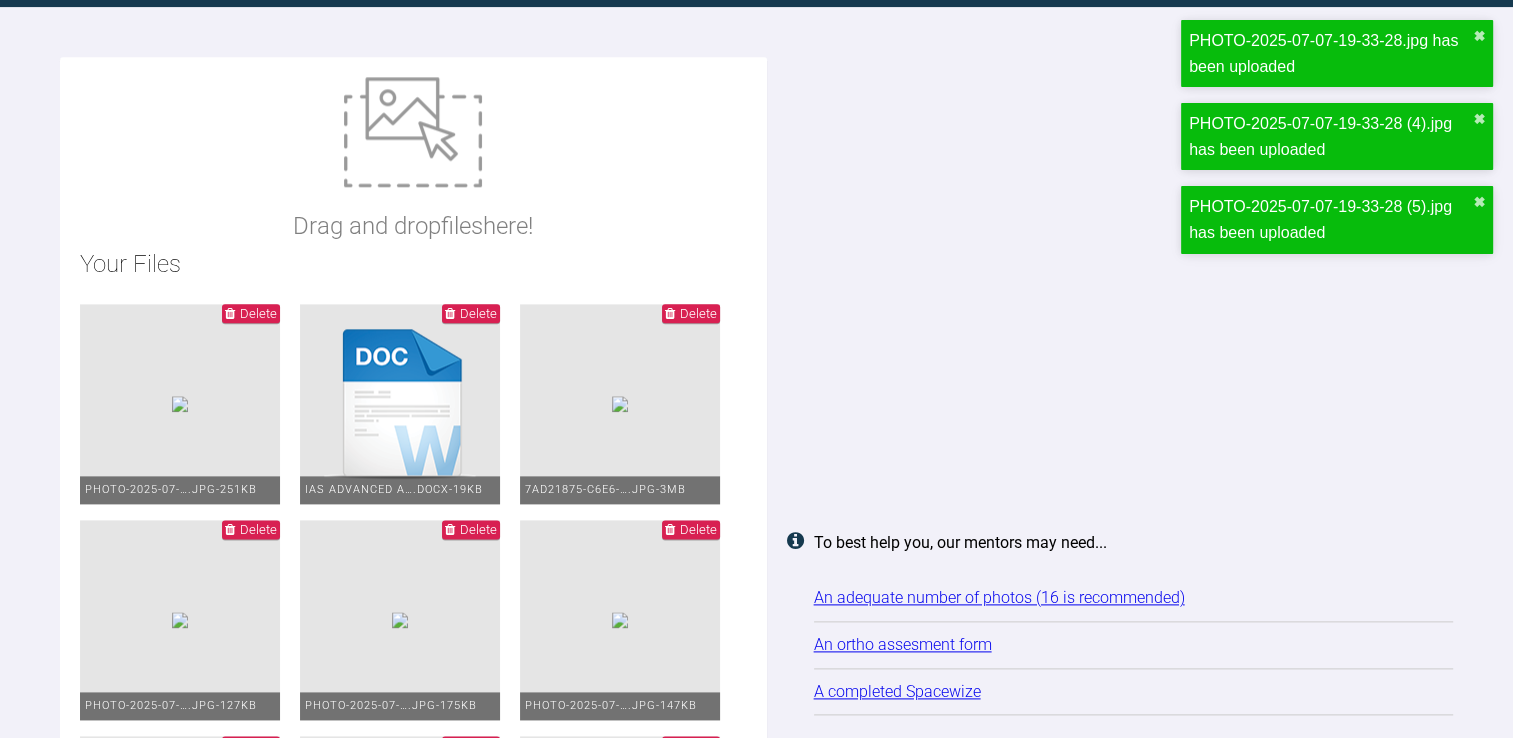 type on "C:\fakepath\PHOTO-2025-07-07-19-33-28 (6).jpg" 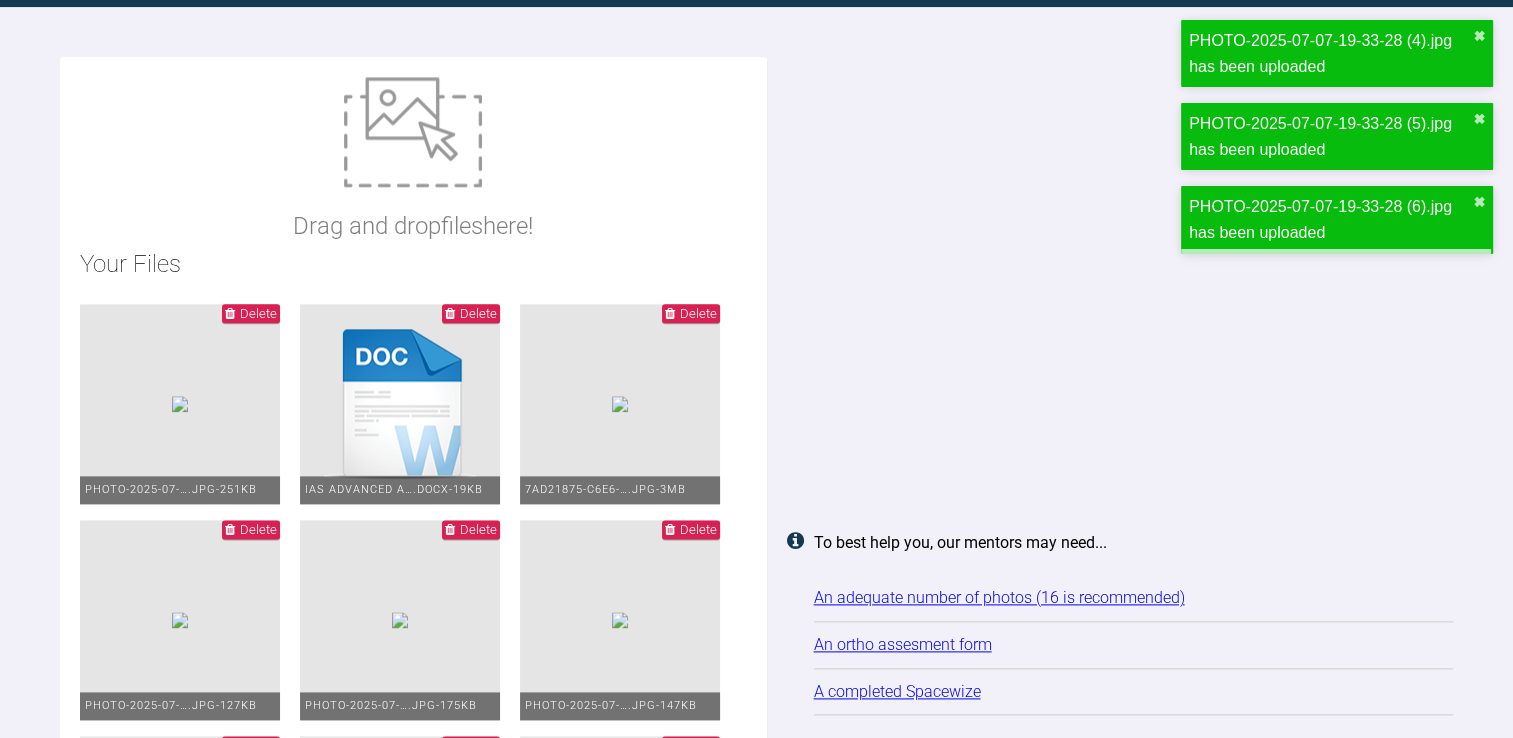 click at bounding box center (413, 132) 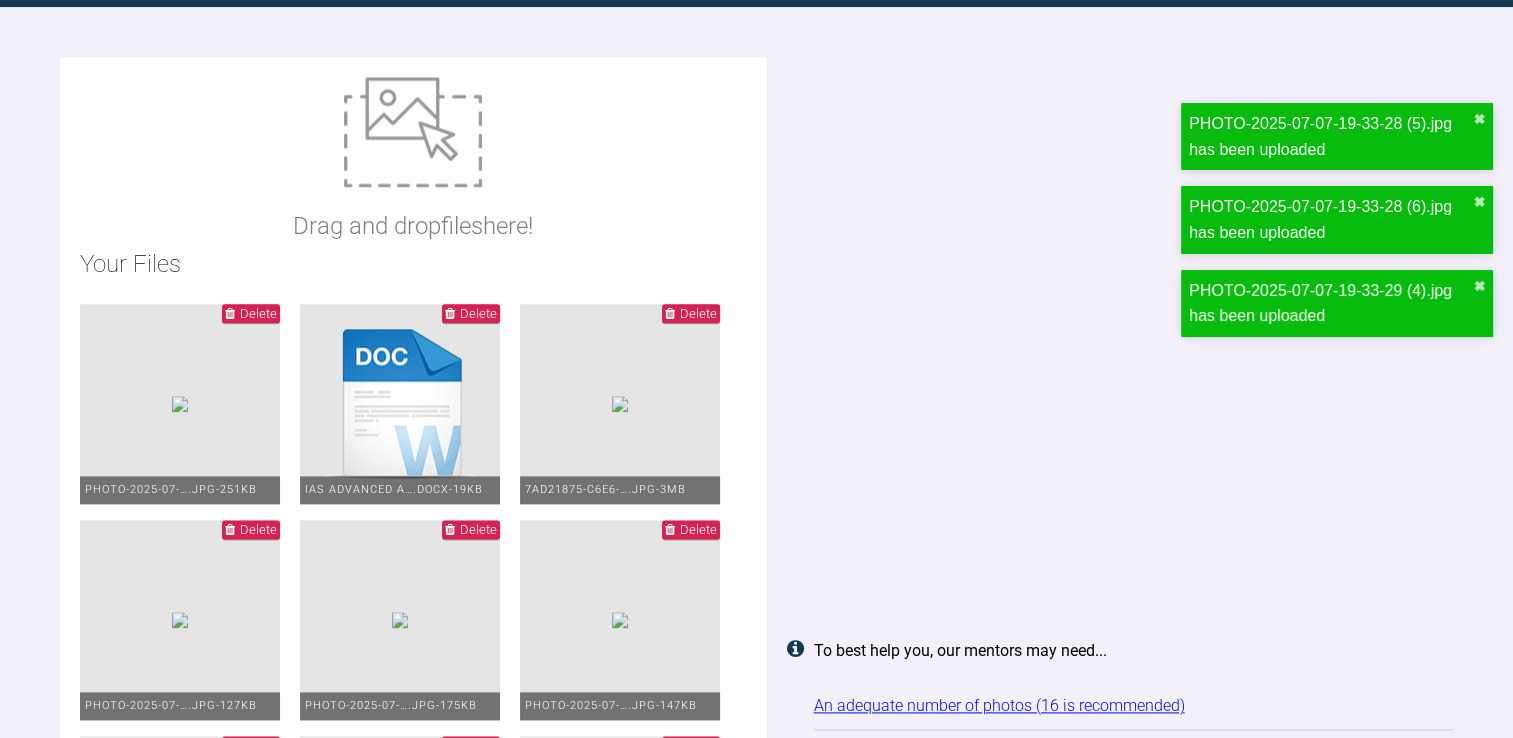 click at bounding box center (413, 132) 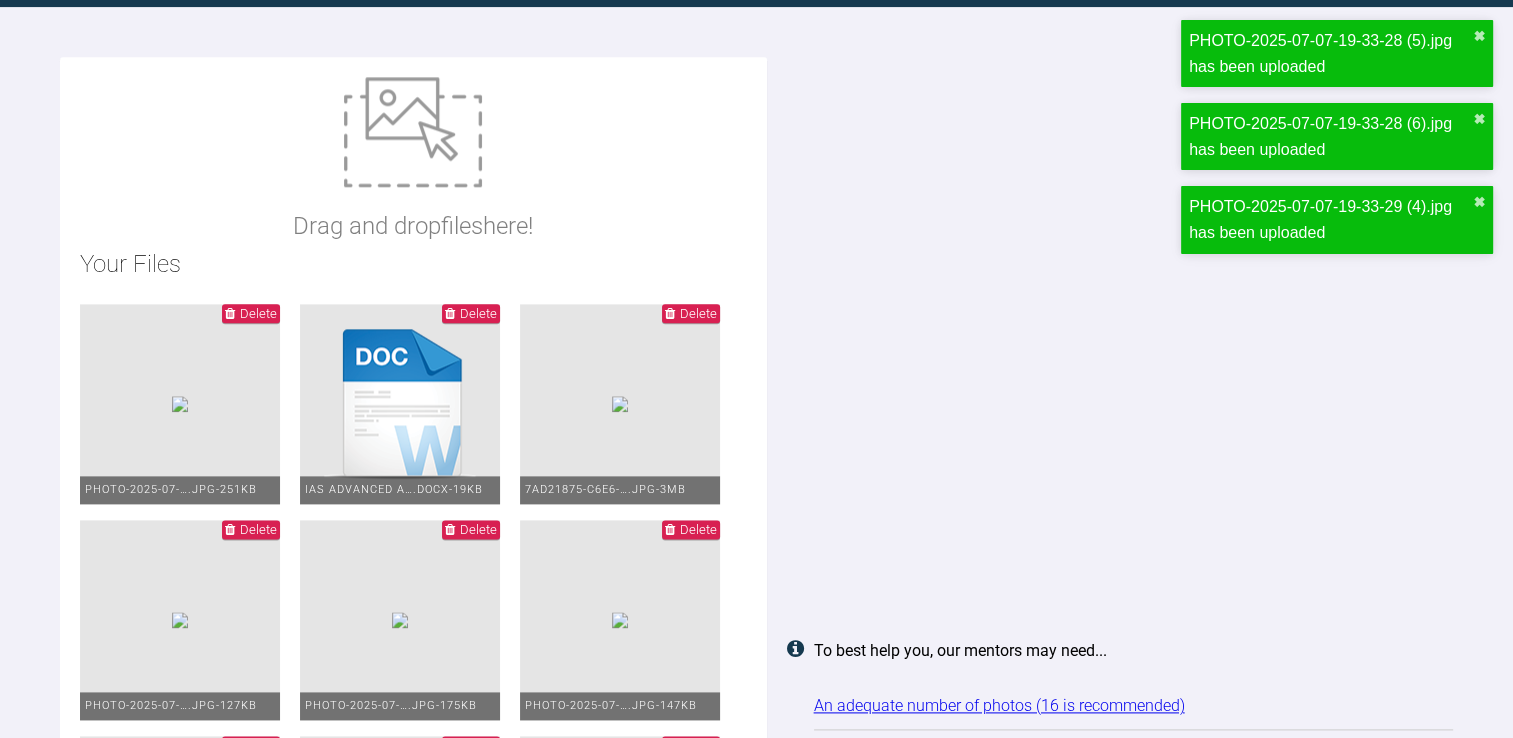 type on "C:\fakepath\PHOTO-2025-07-07-19-33-29 (5).jpg" 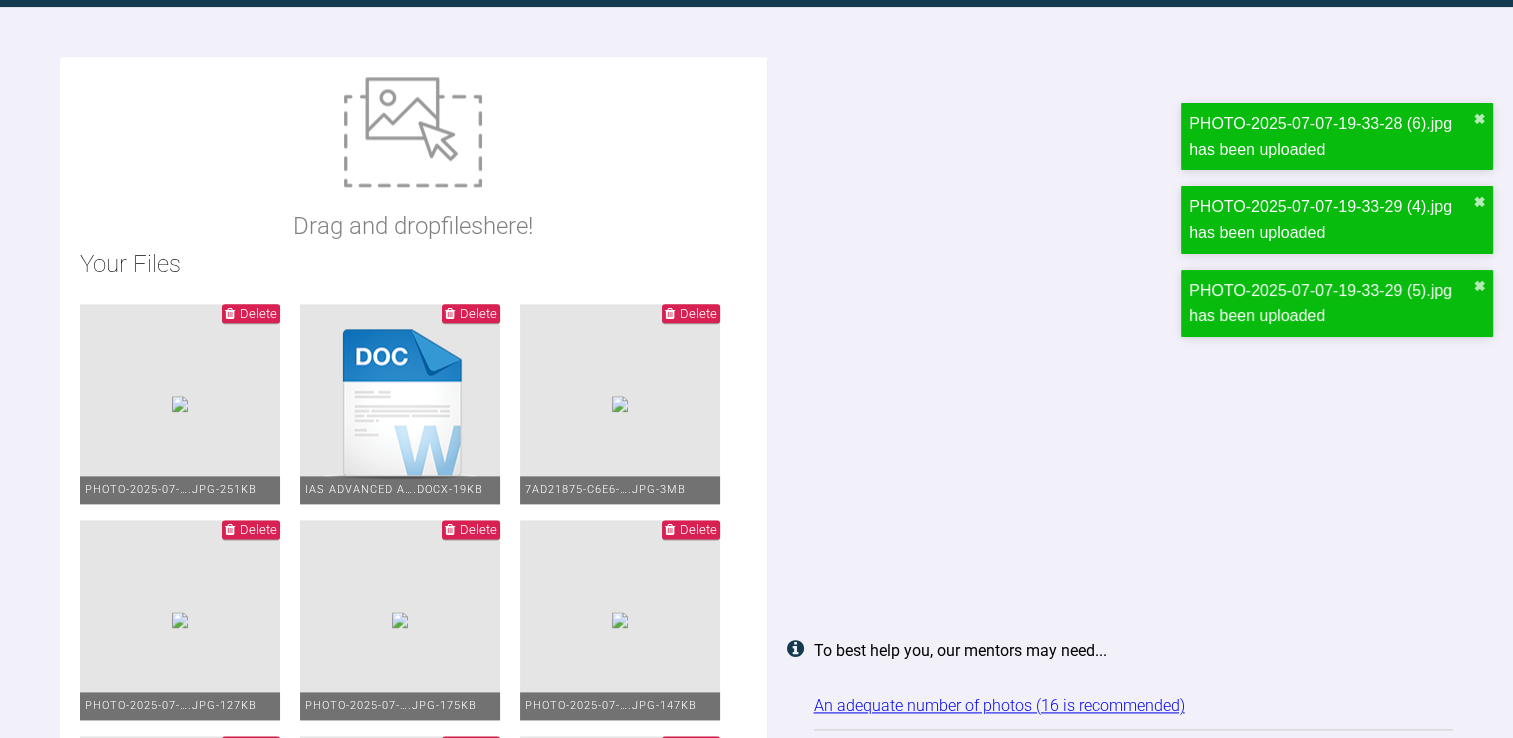 click on "Drag and drop  files  here!" at bounding box center [413, 226] 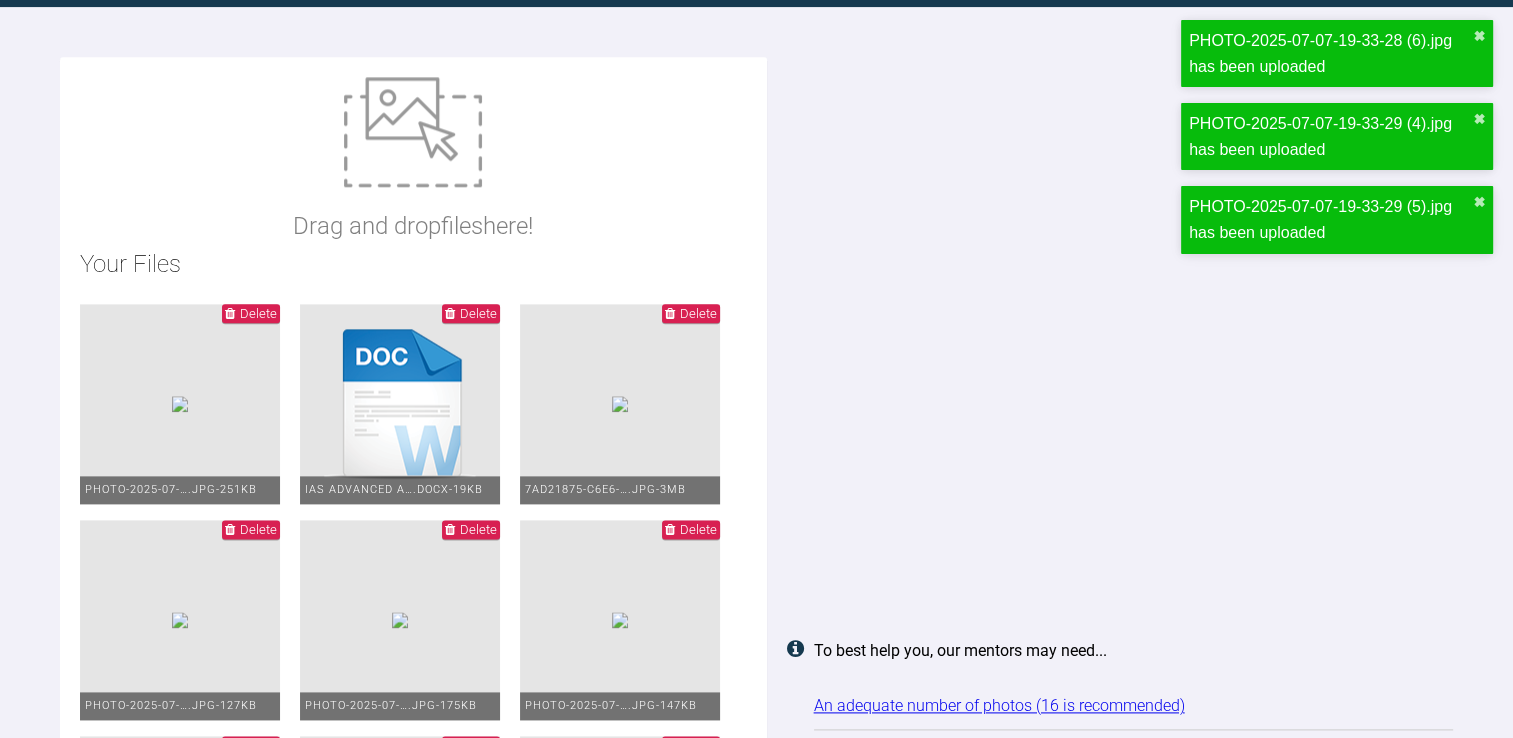 type on "C:\fakepath\PHOTO-2025-07-07-19-33-29 (6).jpg" 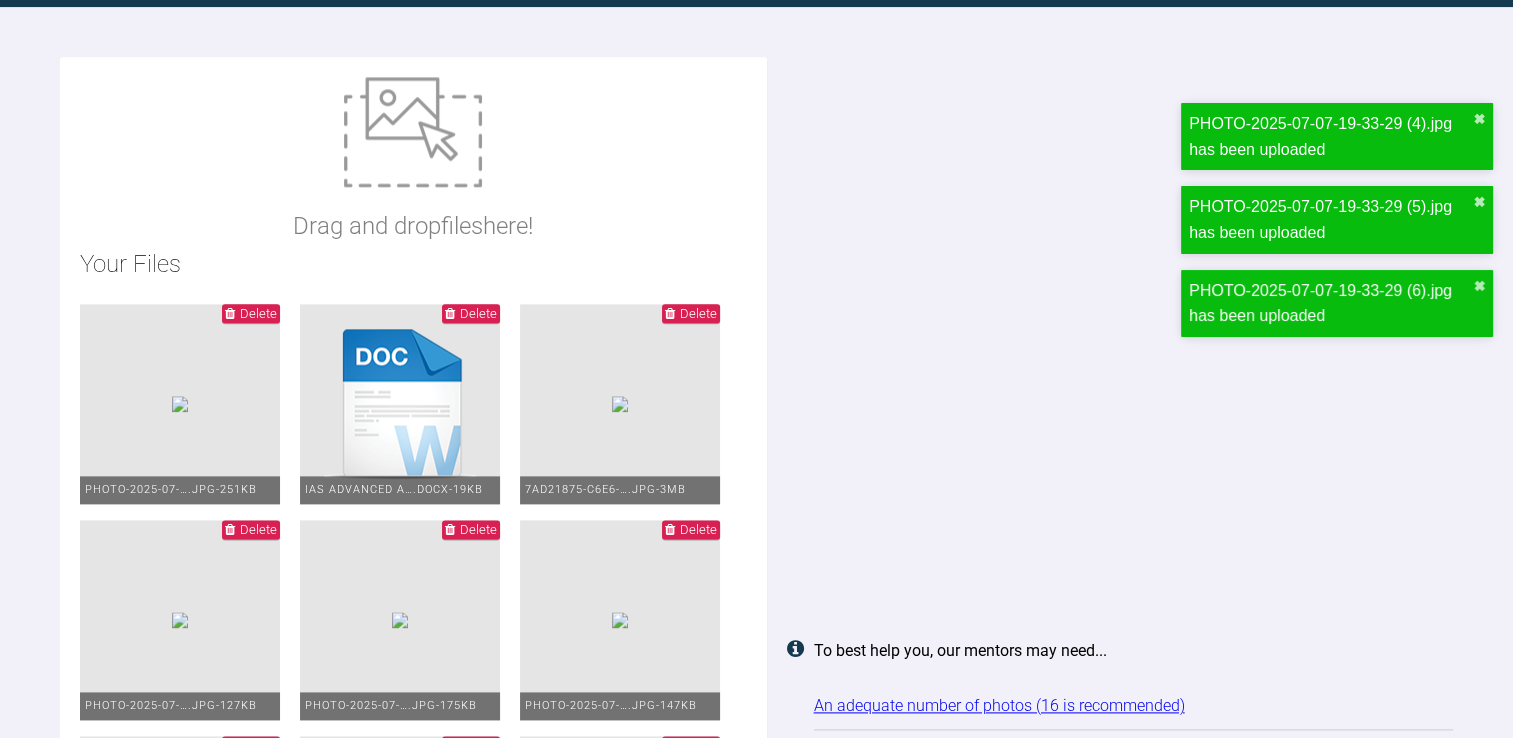 click at bounding box center [413, 132] 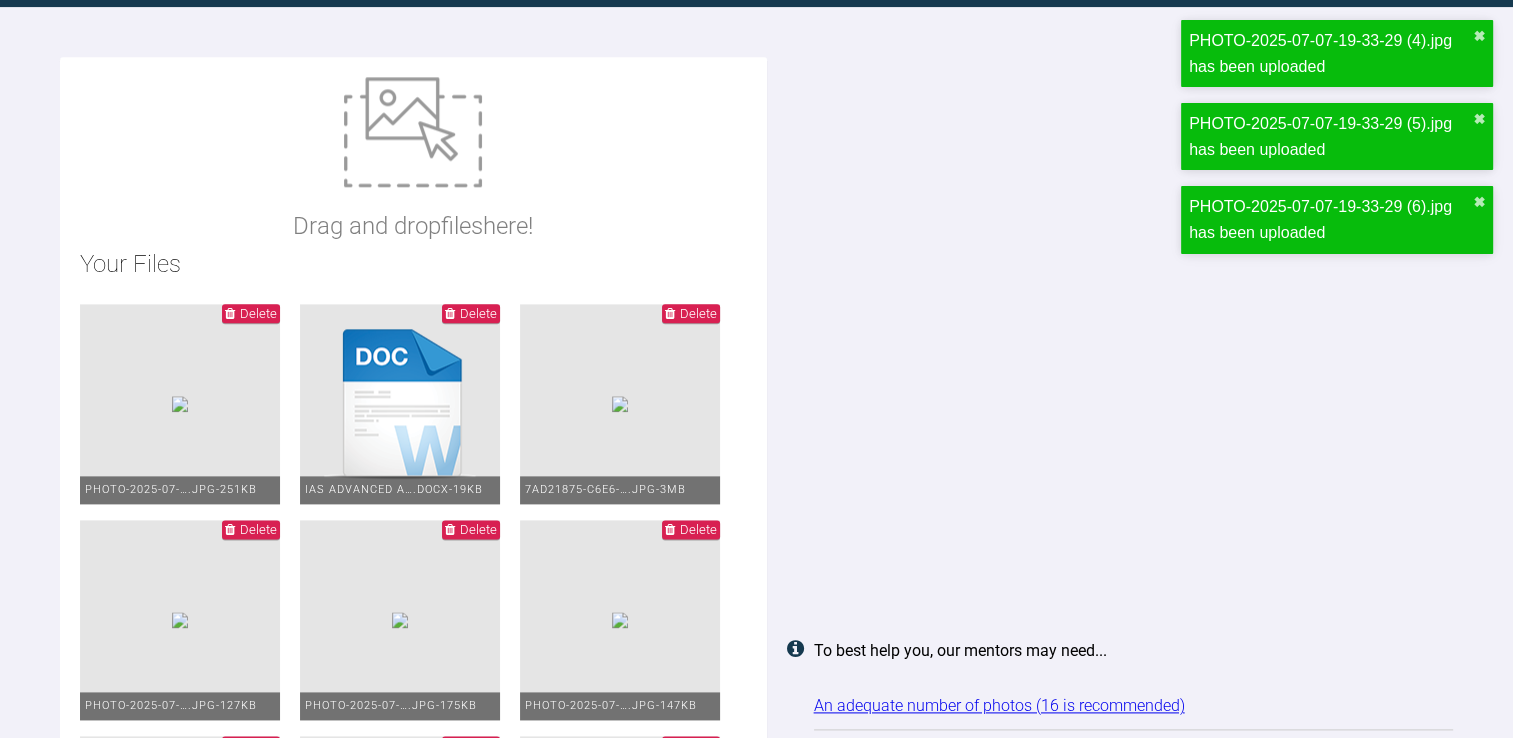 type on "C:\fakepath\PHOTO-2025-07-07-19-33-29 (7).jpg" 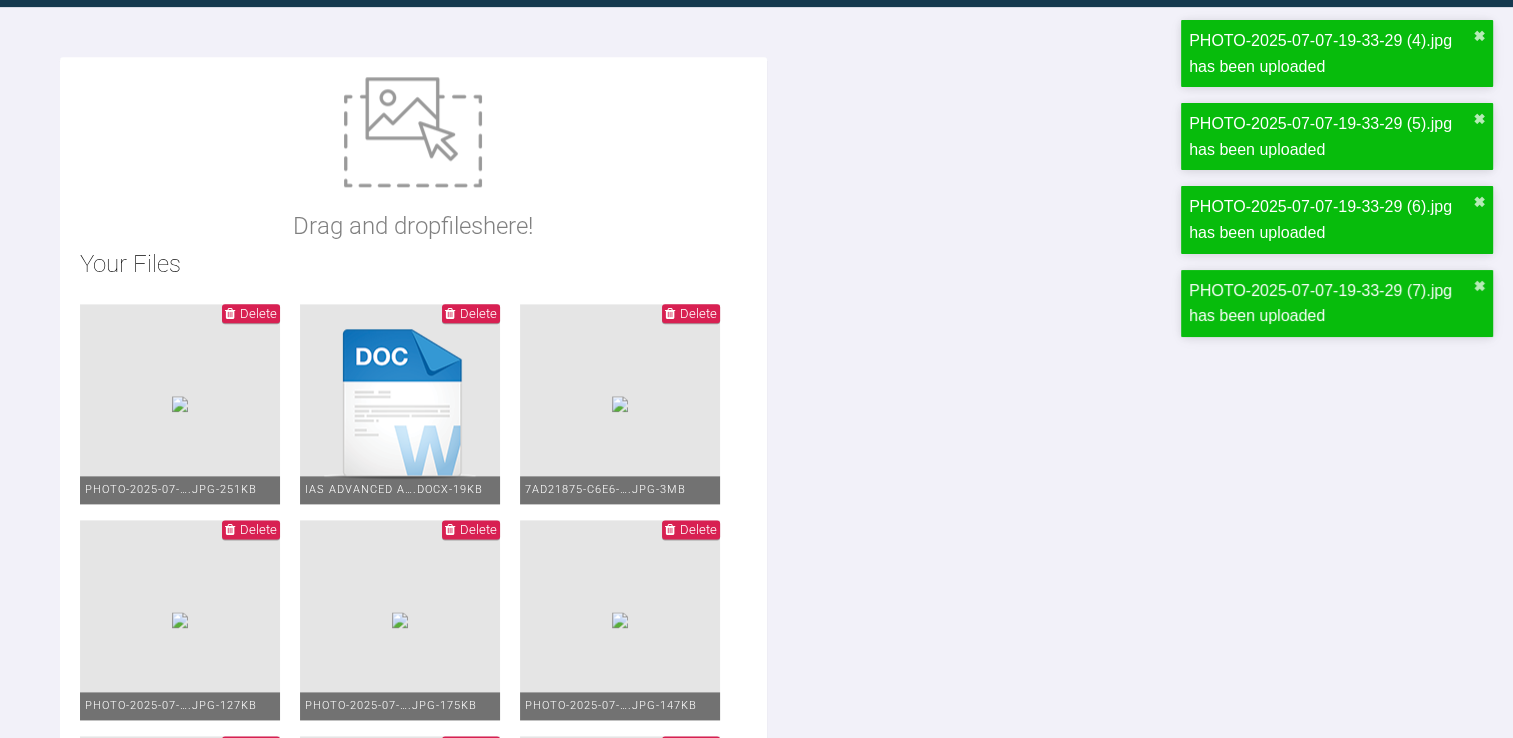 click at bounding box center (413, 132) 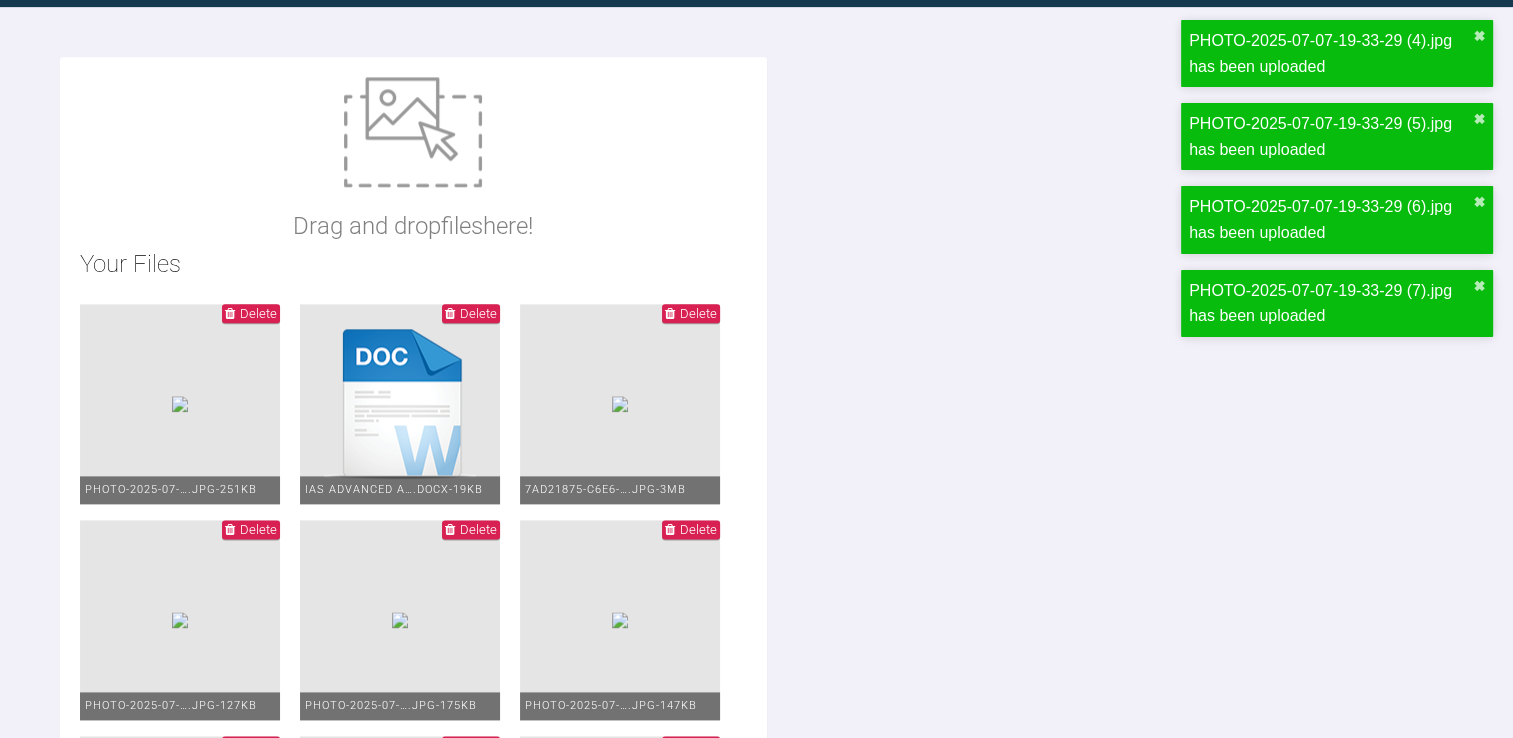 type on "C:\fakepath\PHOTO-2025-07-07-19-33-29 (8).jpg" 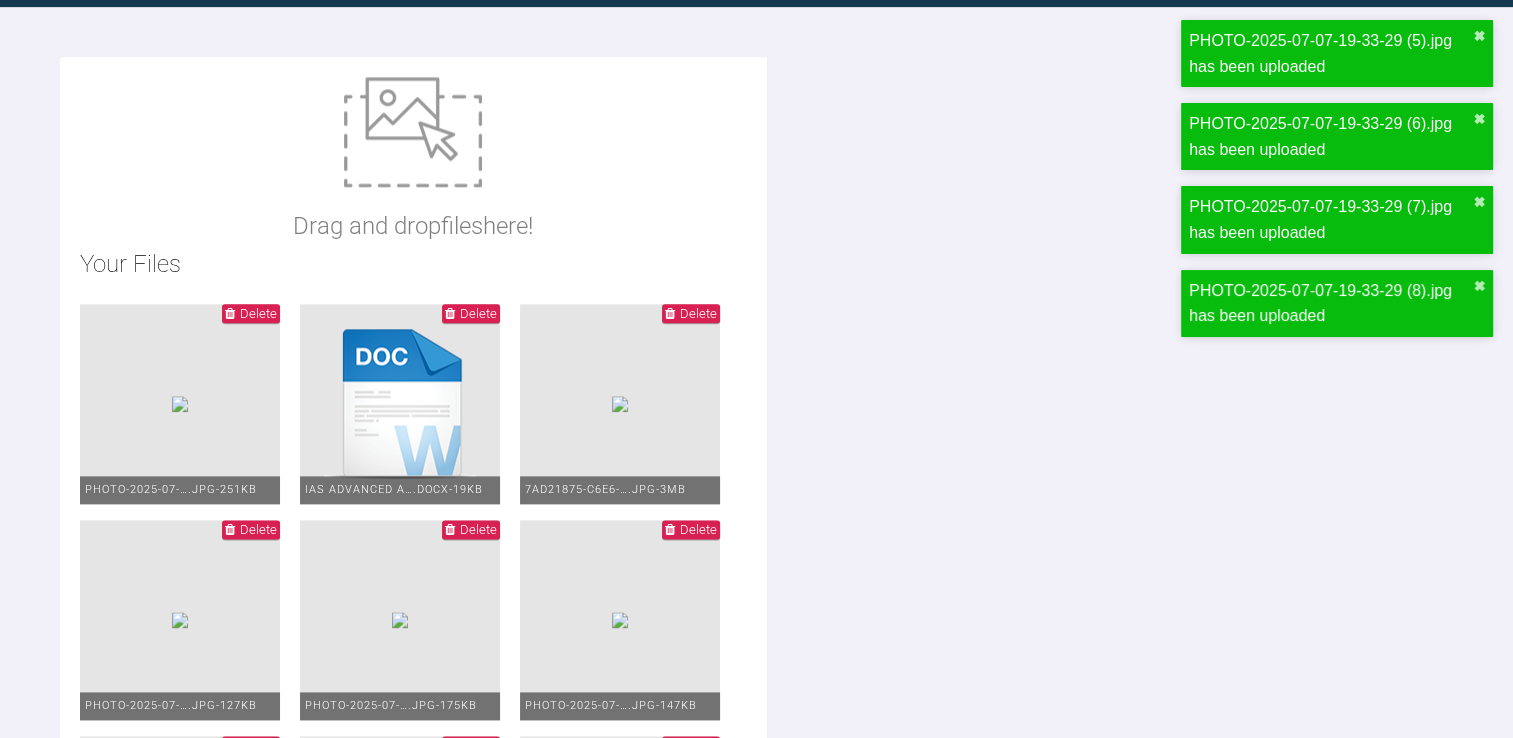 click at bounding box center (413, 132) 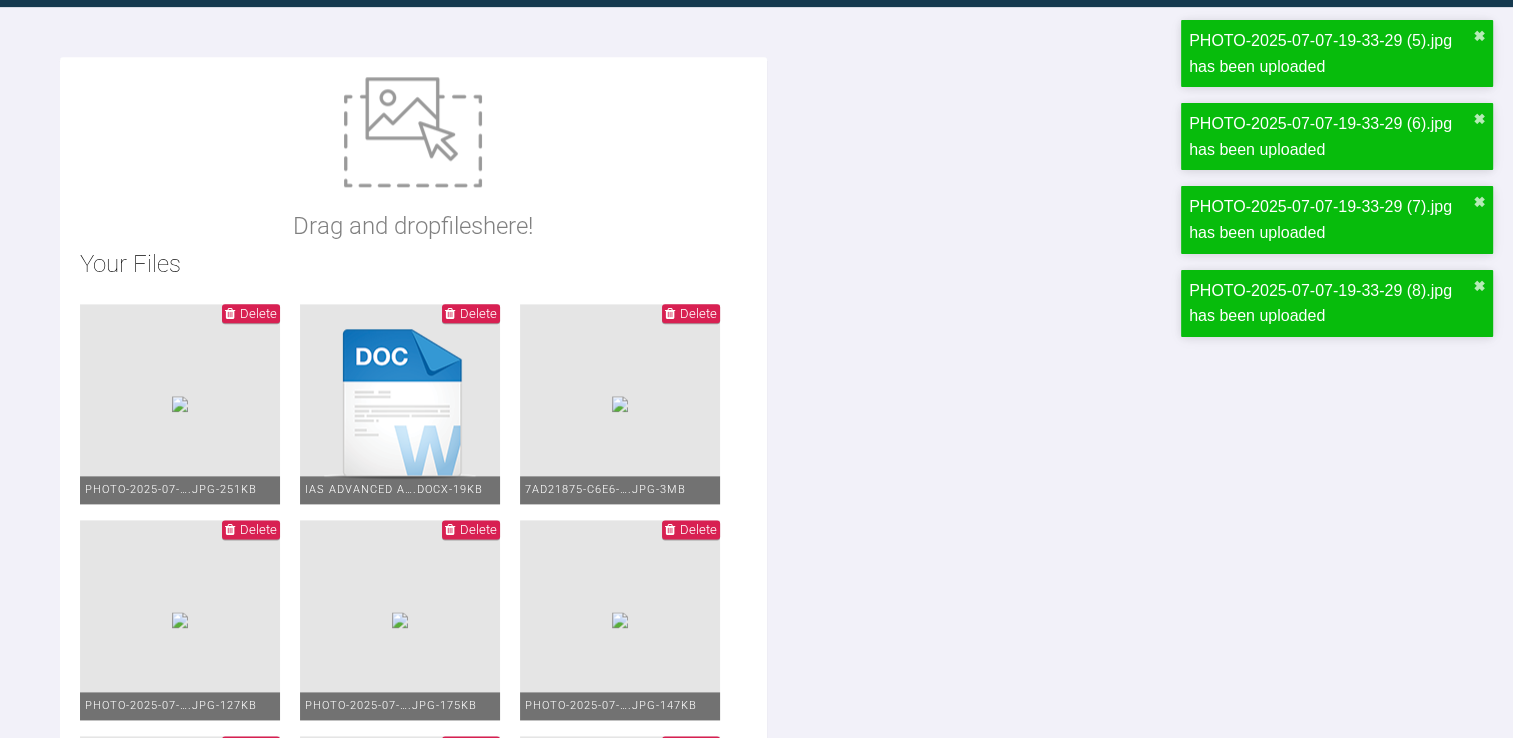 type on "C:\fakepath\PHOTO-2025-07-07-19-33-29 (9).jpg" 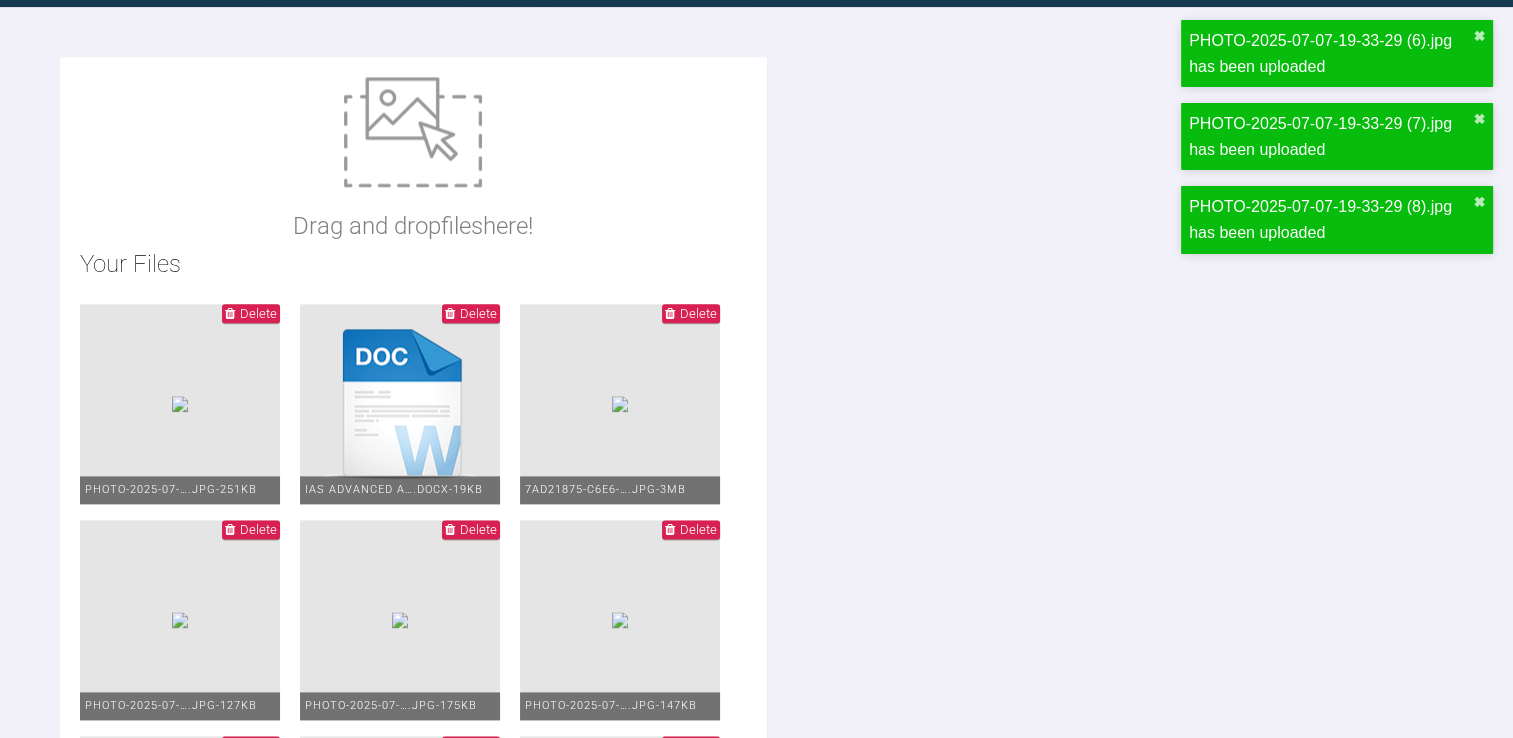 click on "Drag and drop  files  here!" at bounding box center [413, 226] 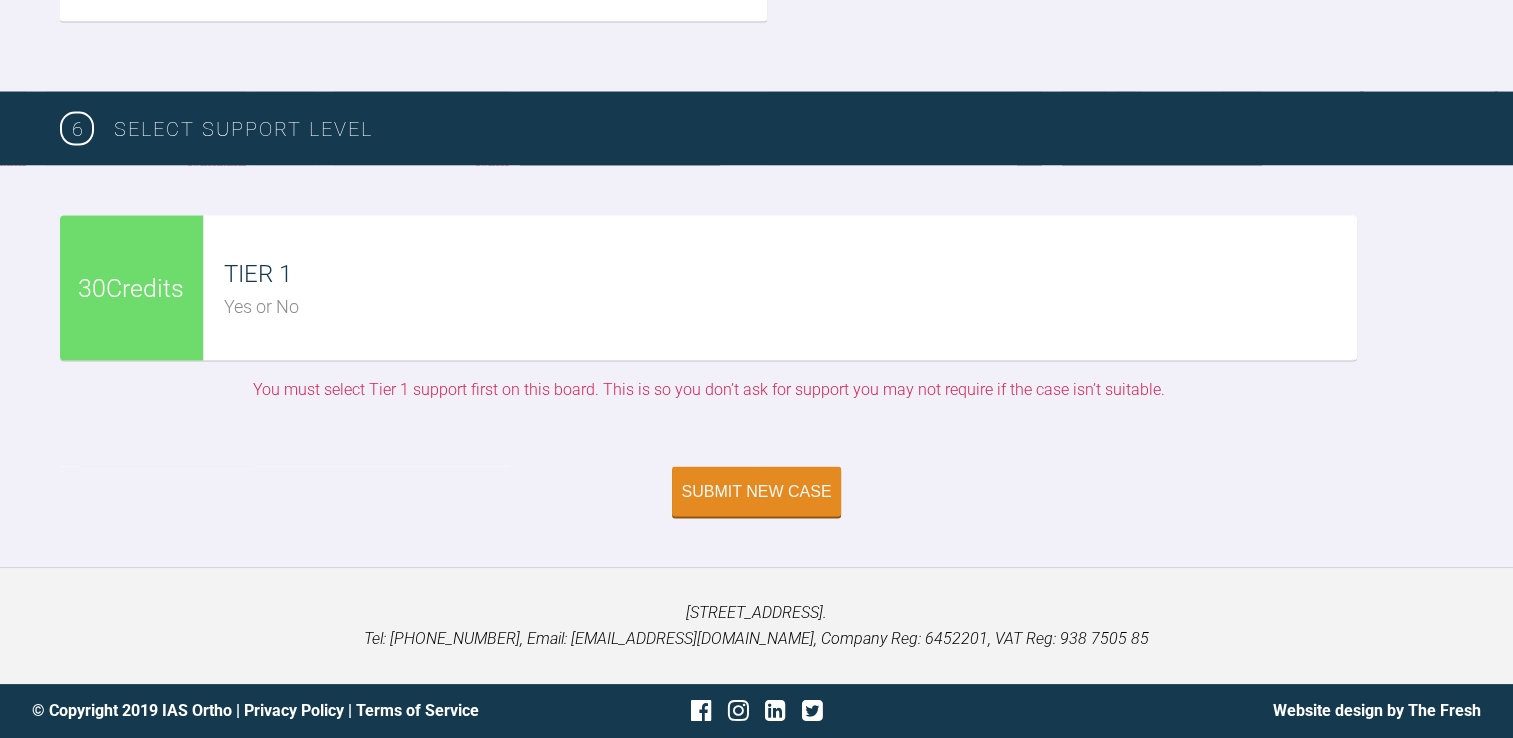 scroll, scrollTop: 4829, scrollLeft: 0, axis: vertical 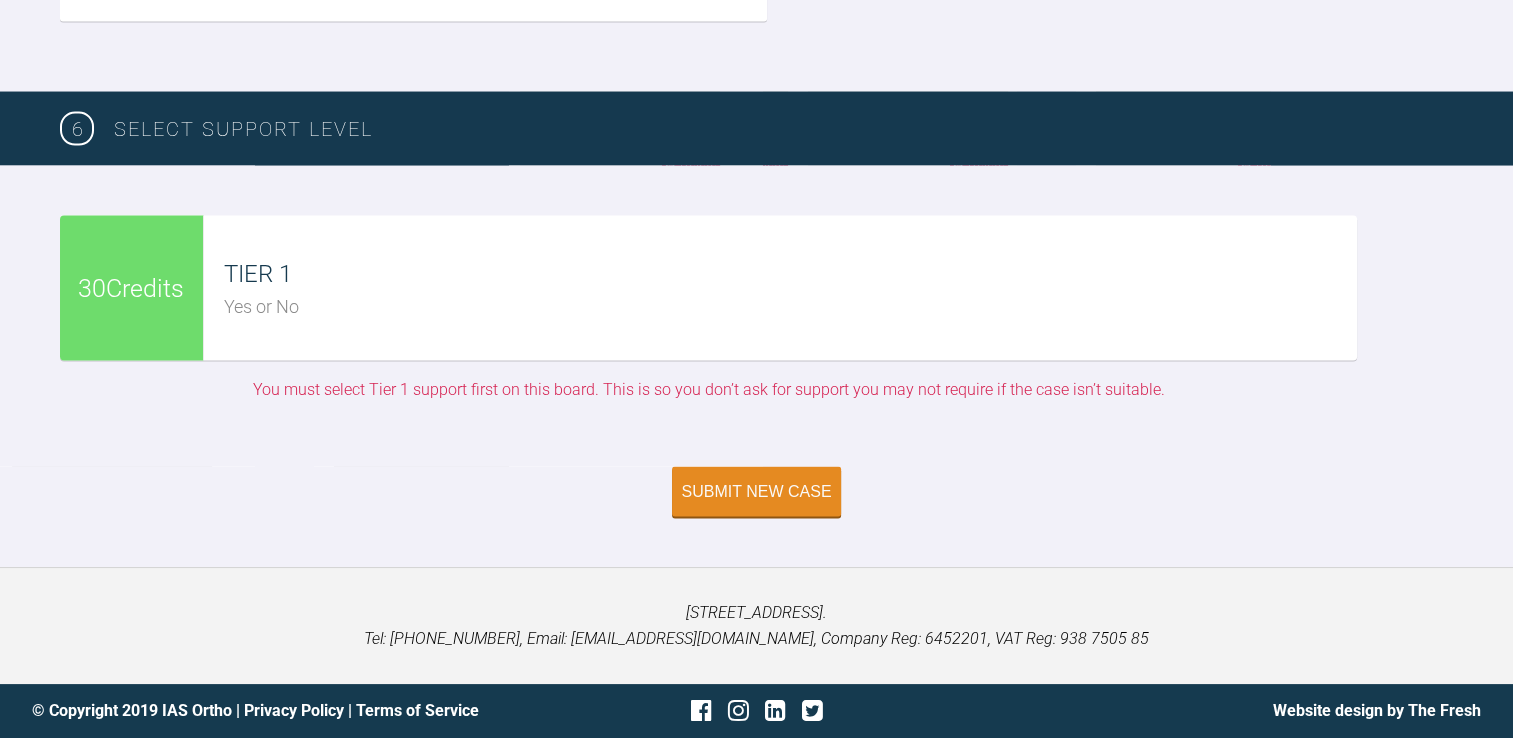 click on "Yes or No" at bounding box center (790, 307) 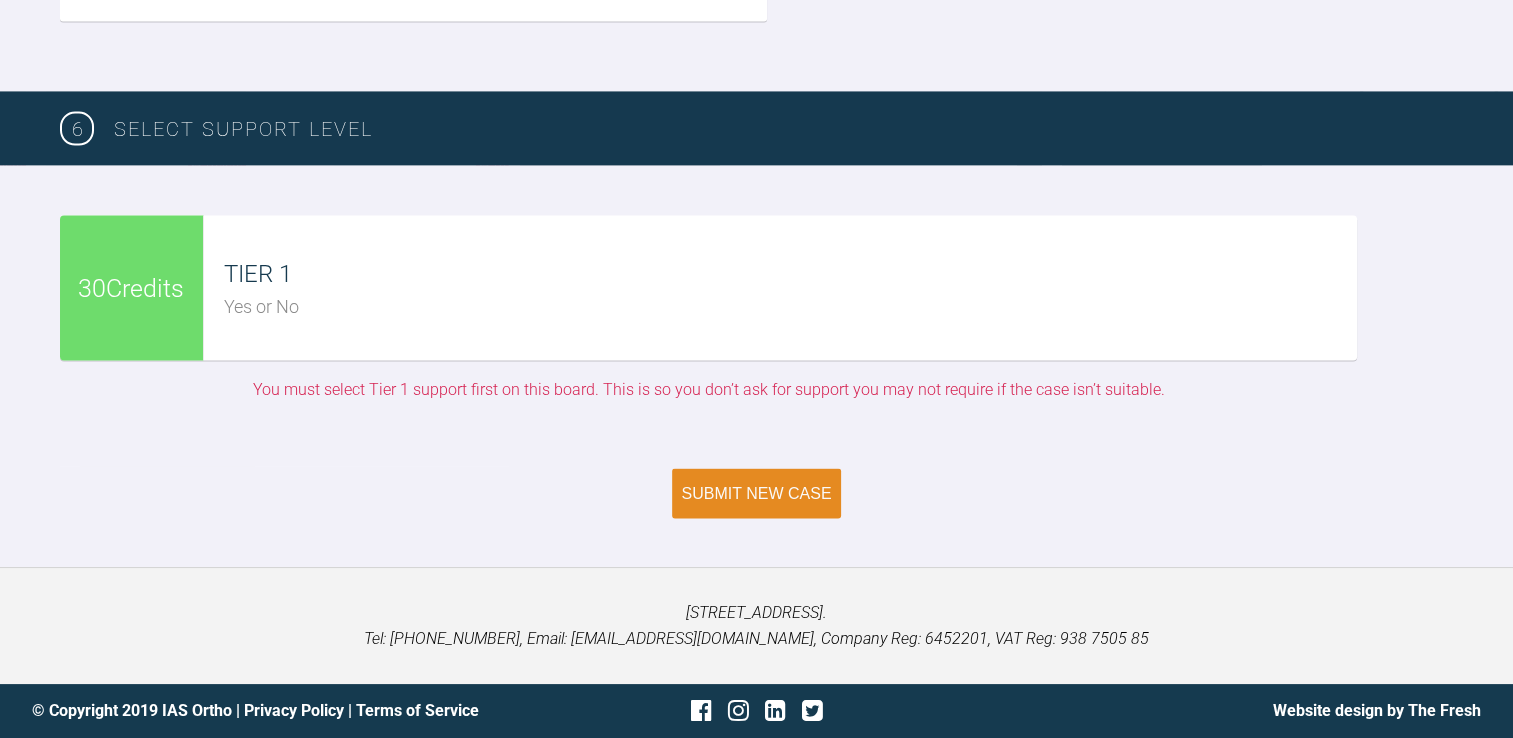 click on "Submit New Case" at bounding box center (757, 494) 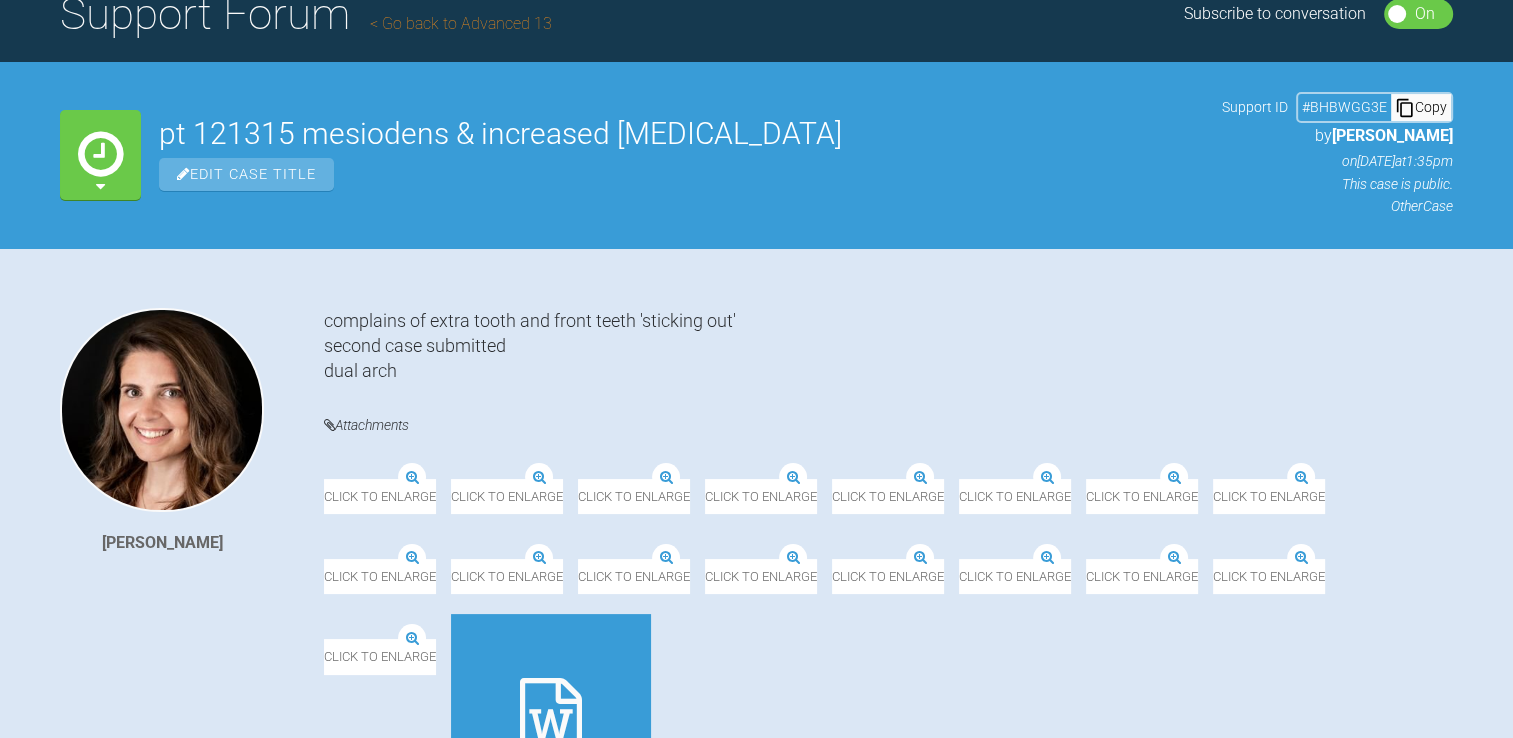 scroll, scrollTop: 0, scrollLeft: 0, axis: both 